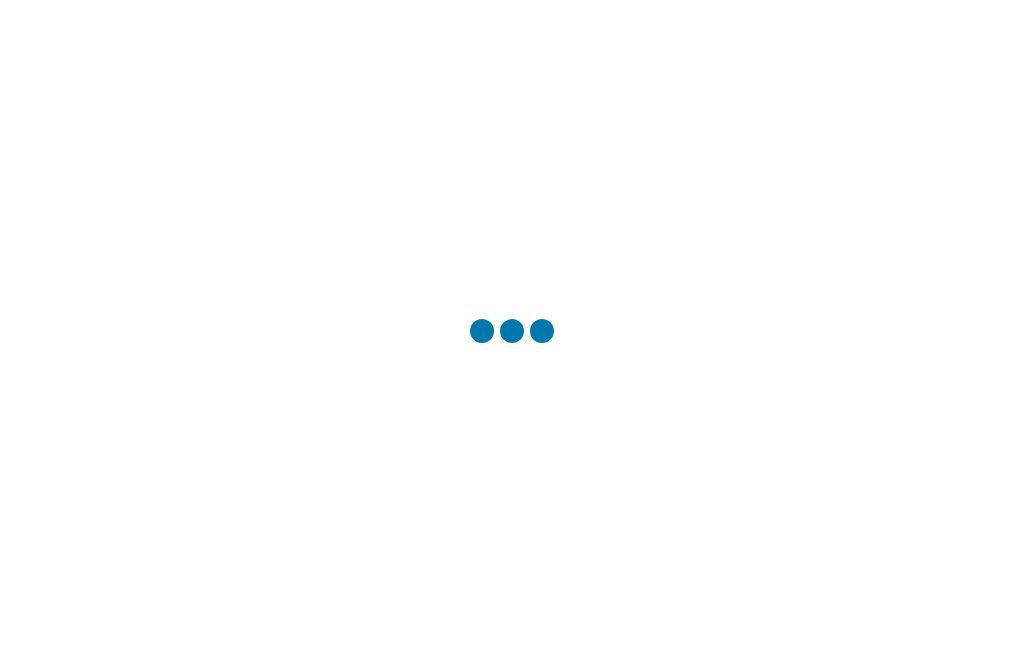 scroll, scrollTop: 0, scrollLeft: 0, axis: both 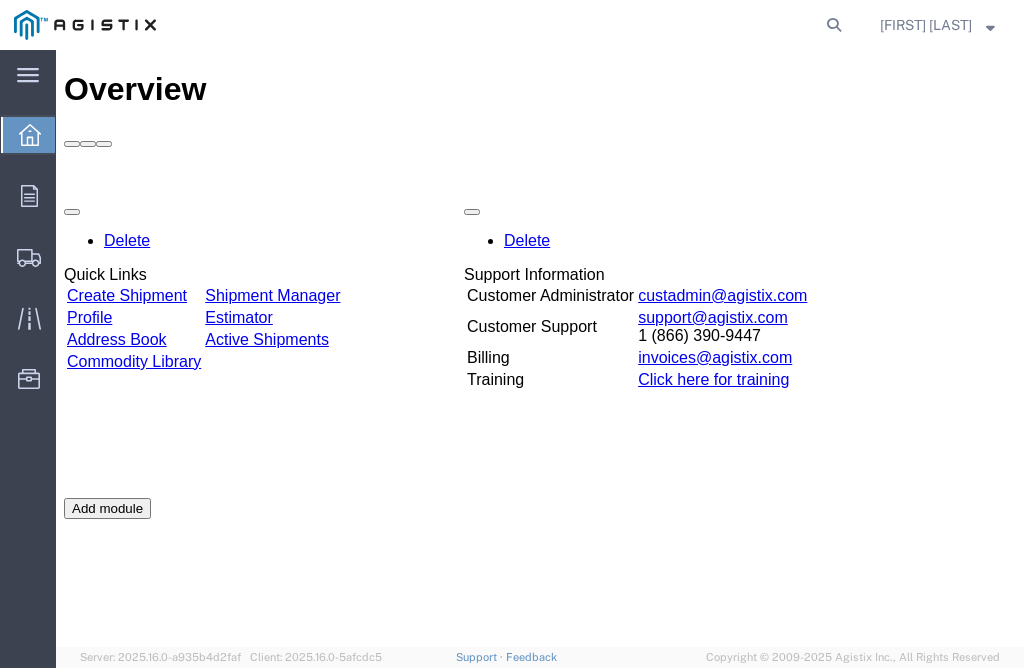 click on "Create Shipment" at bounding box center [127, 295] 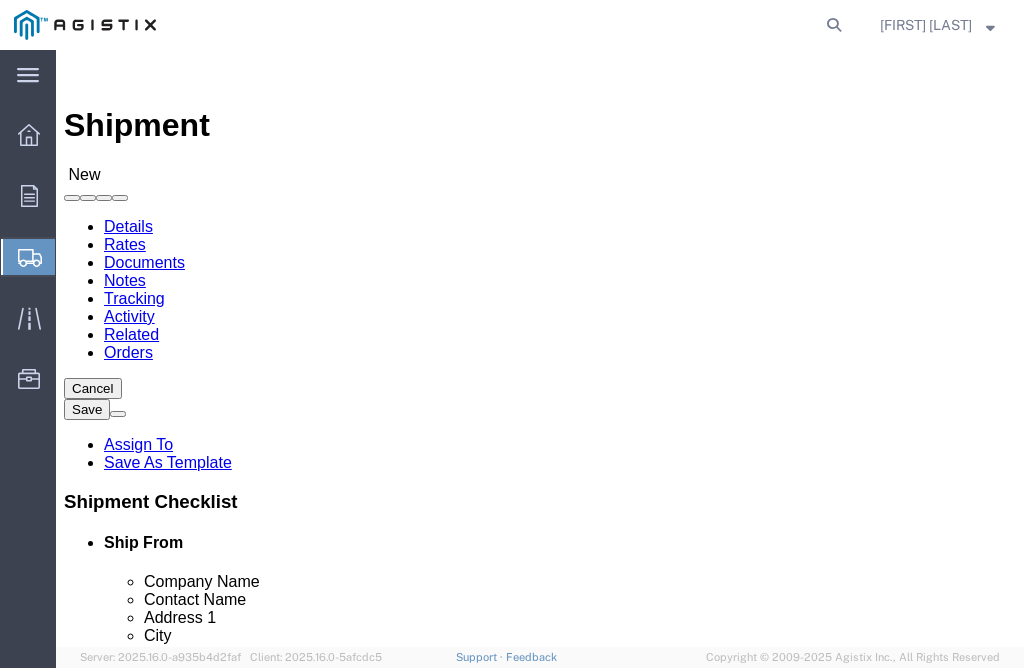 select 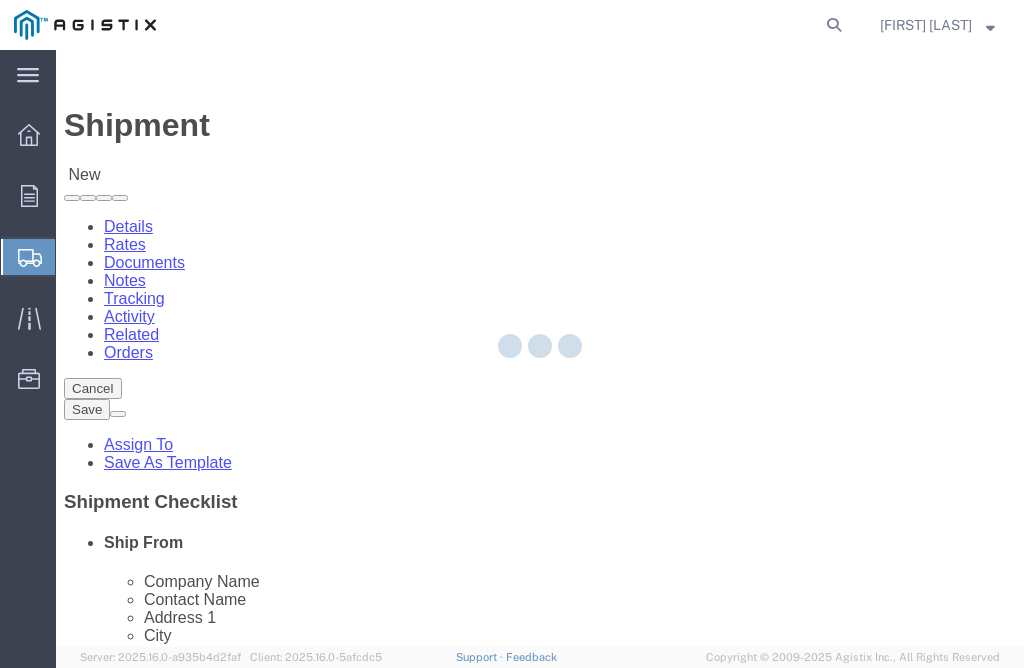 type on "Technical Fabrication" 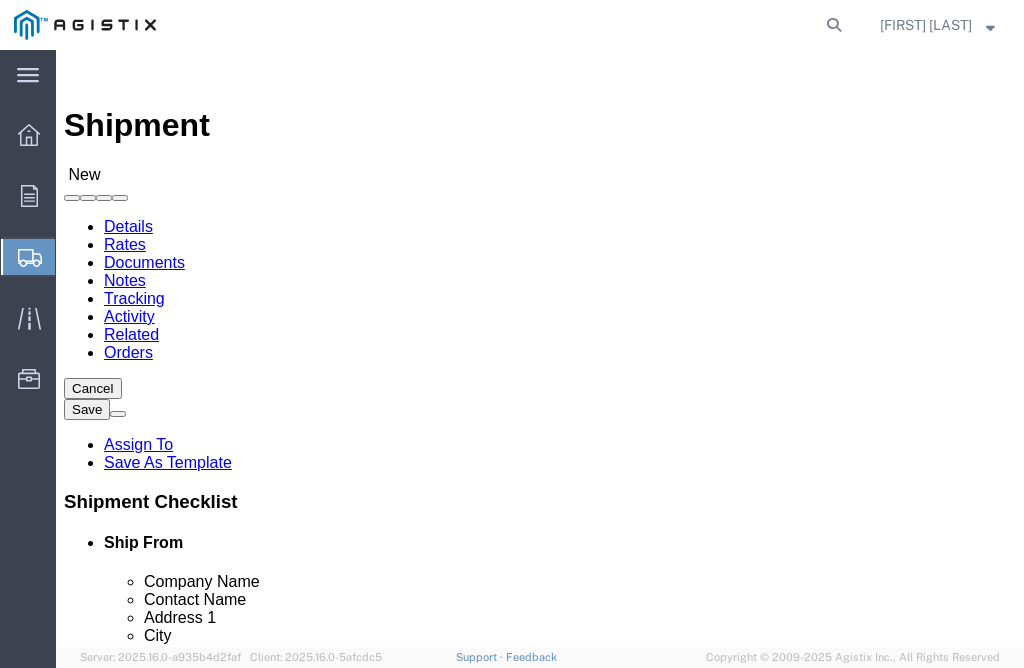 select on "CA" 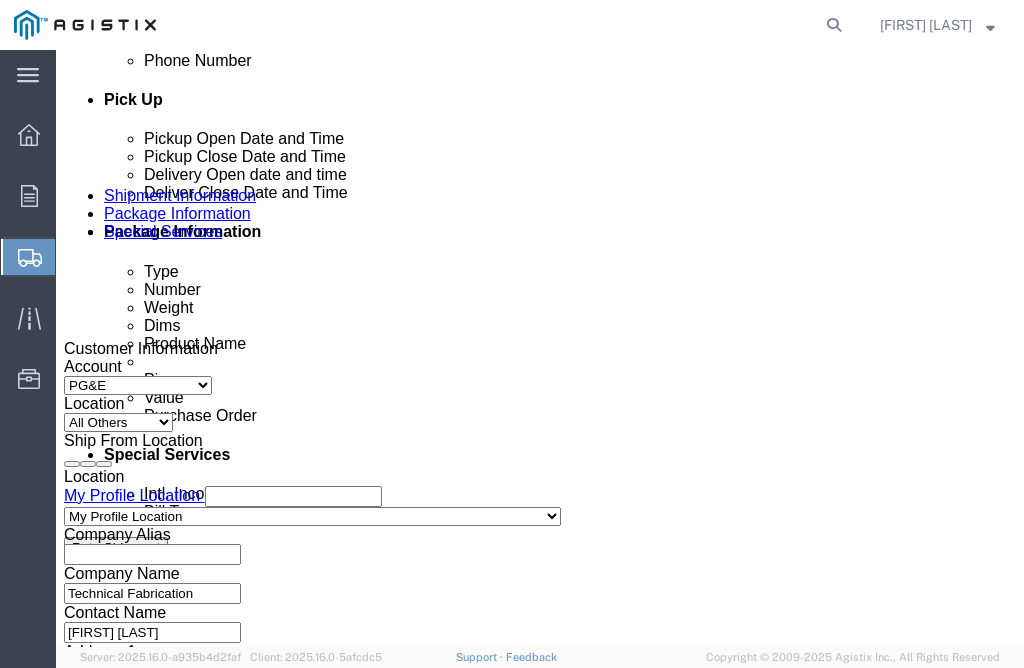 scroll, scrollTop: 1000, scrollLeft: 0, axis: vertical 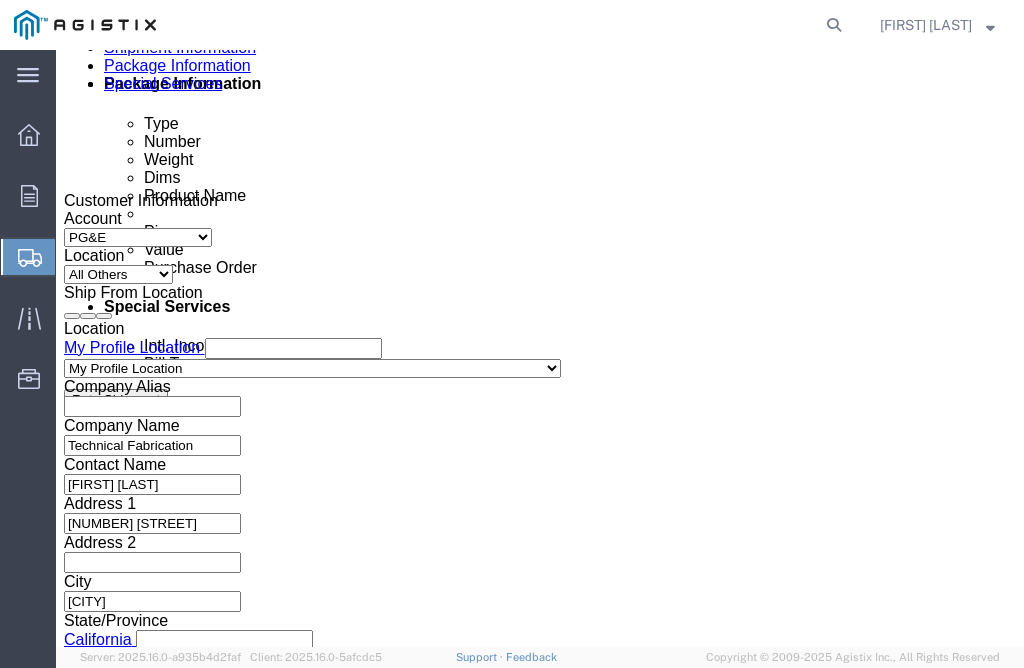 click 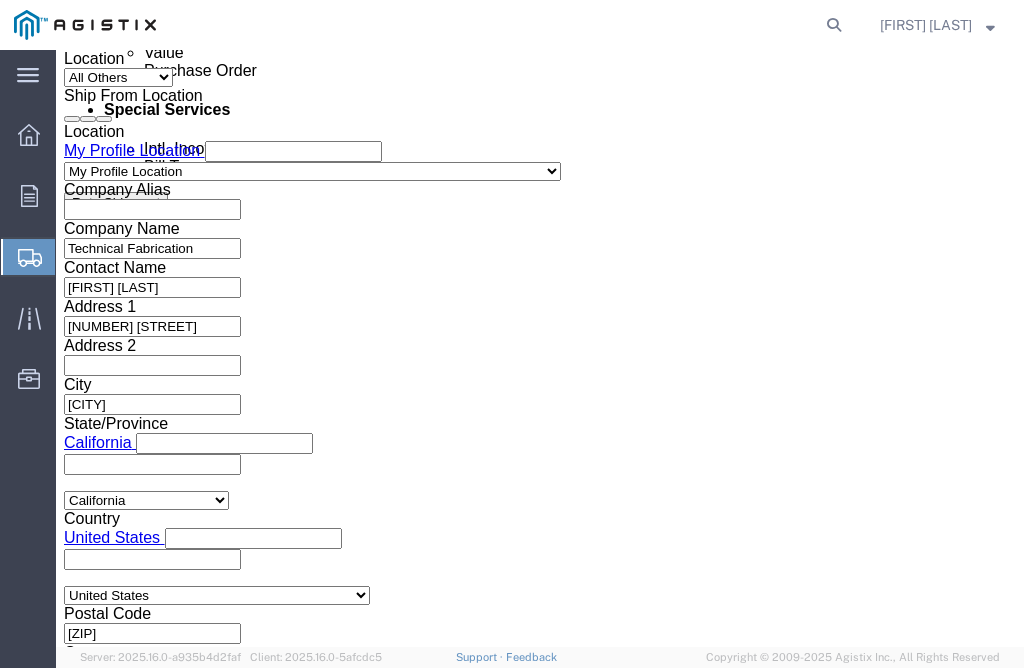 scroll, scrollTop: 1200, scrollLeft: 0, axis: vertical 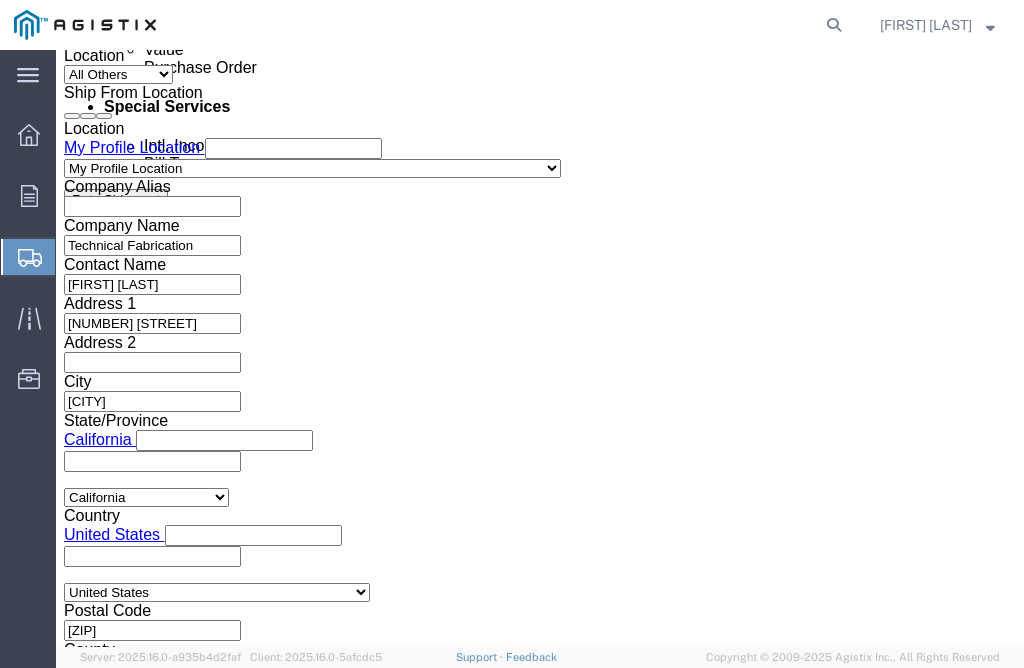 type on "[FIRST] [LAST] [SUFFIX]" 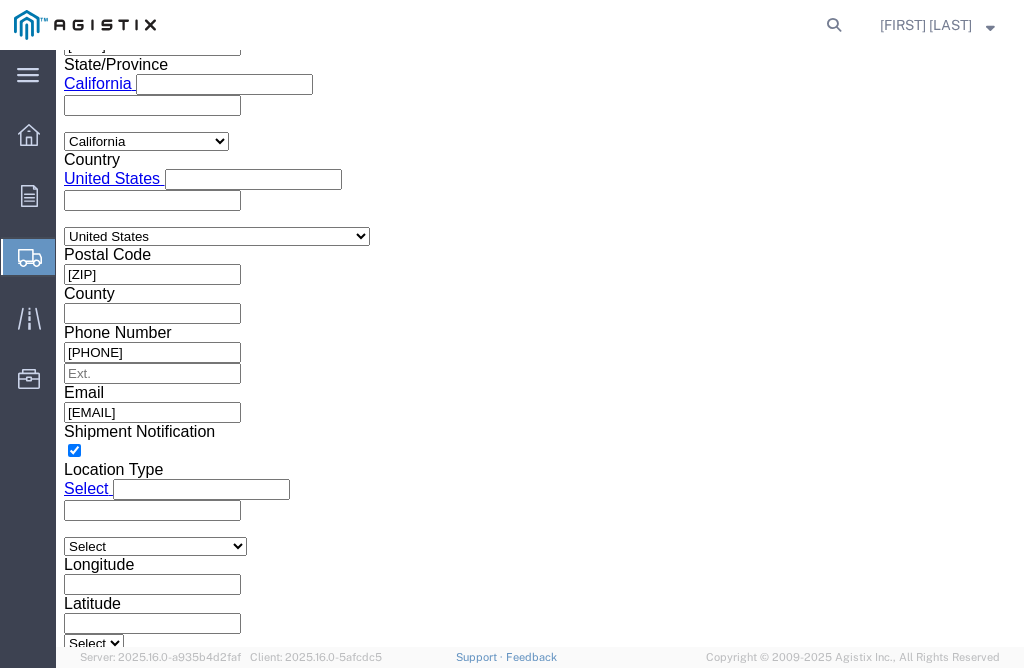 scroll, scrollTop: 1700, scrollLeft: 0, axis: vertical 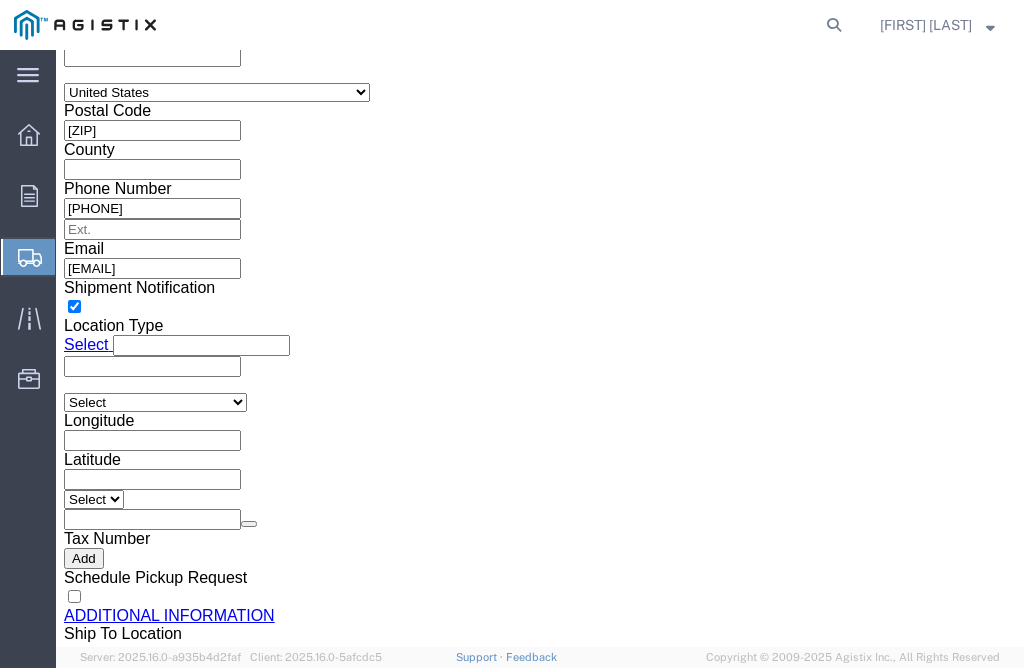 type on "[PHONE]" 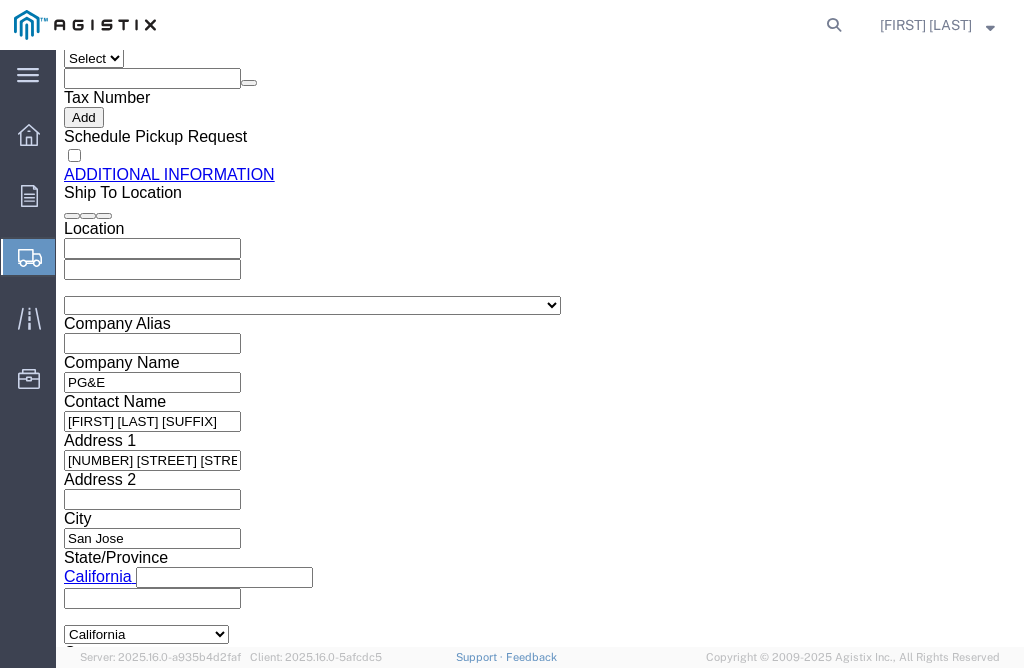 click on "3:00 PM" 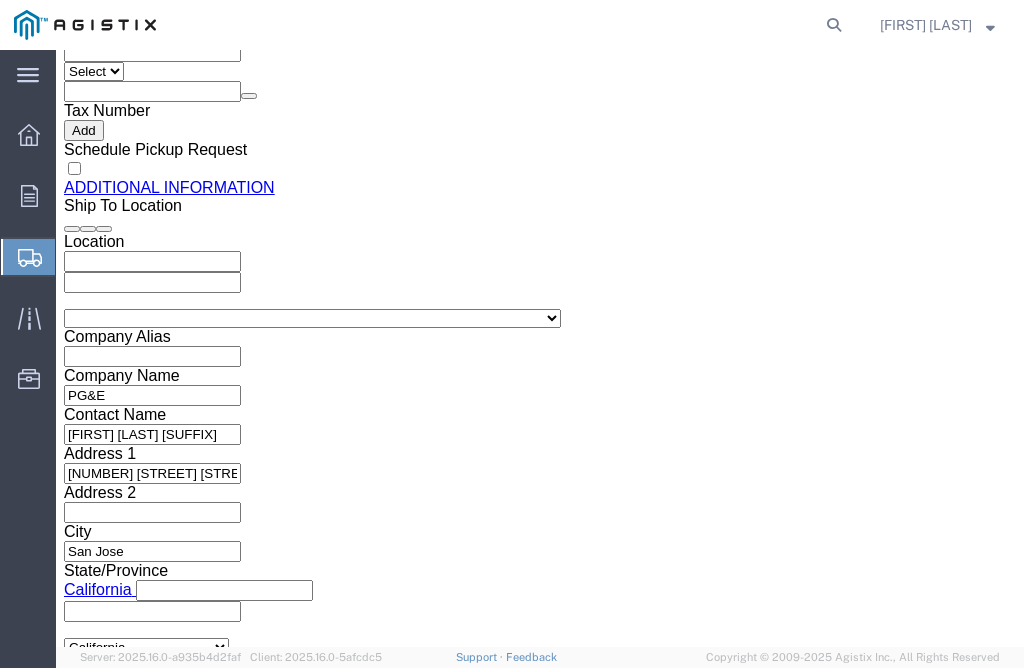 scroll, scrollTop: 1941, scrollLeft: 0, axis: vertical 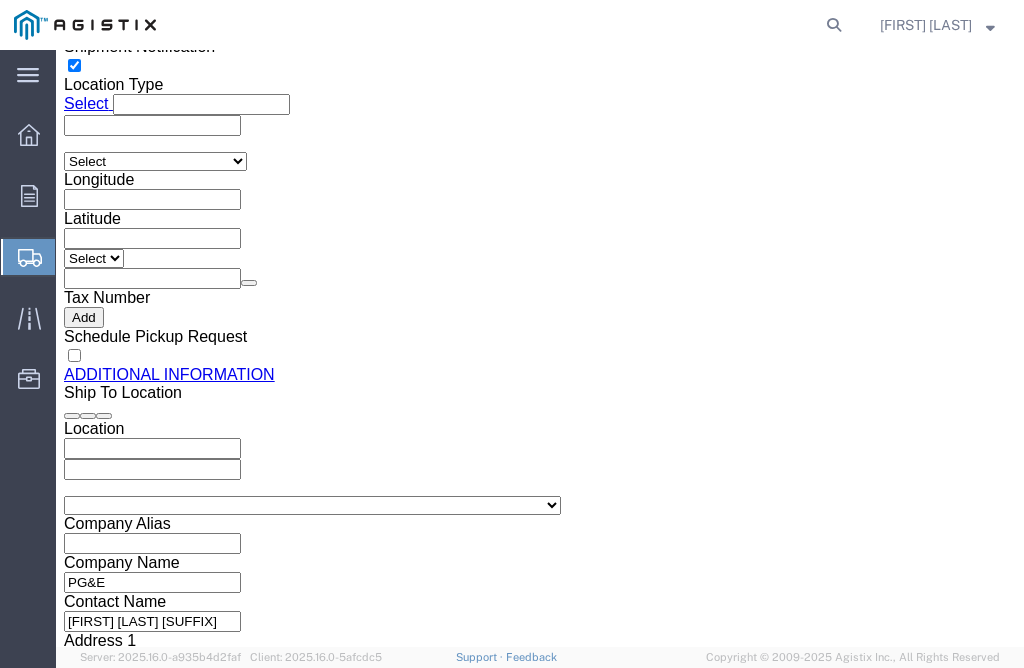 click 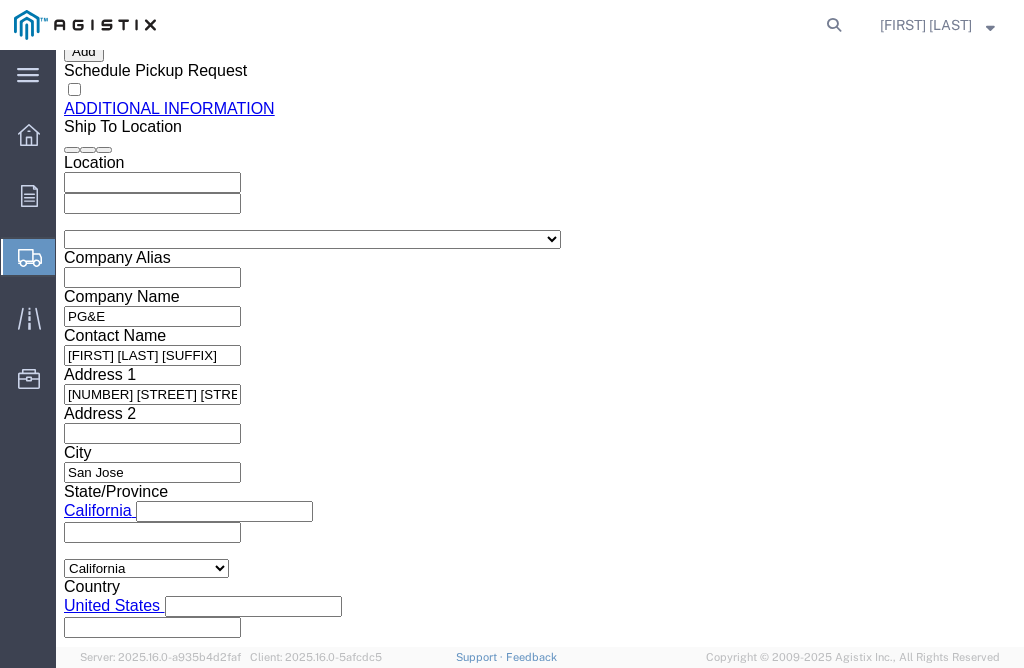 scroll, scrollTop: 2241, scrollLeft: 0, axis: vertical 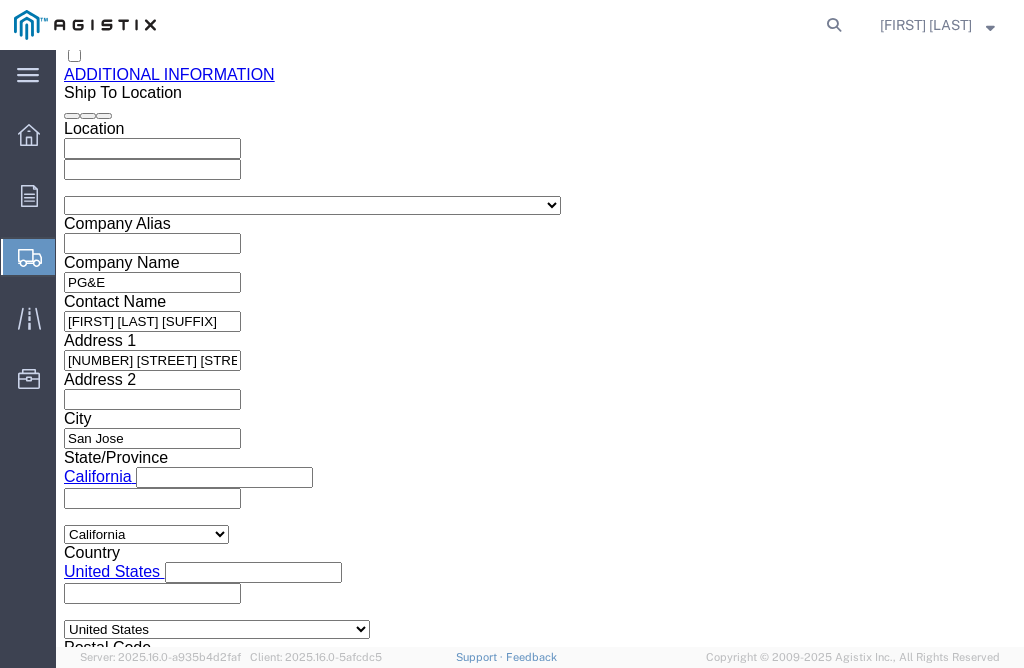 type on "[FIRST] [LAST] [SUFFIX]" 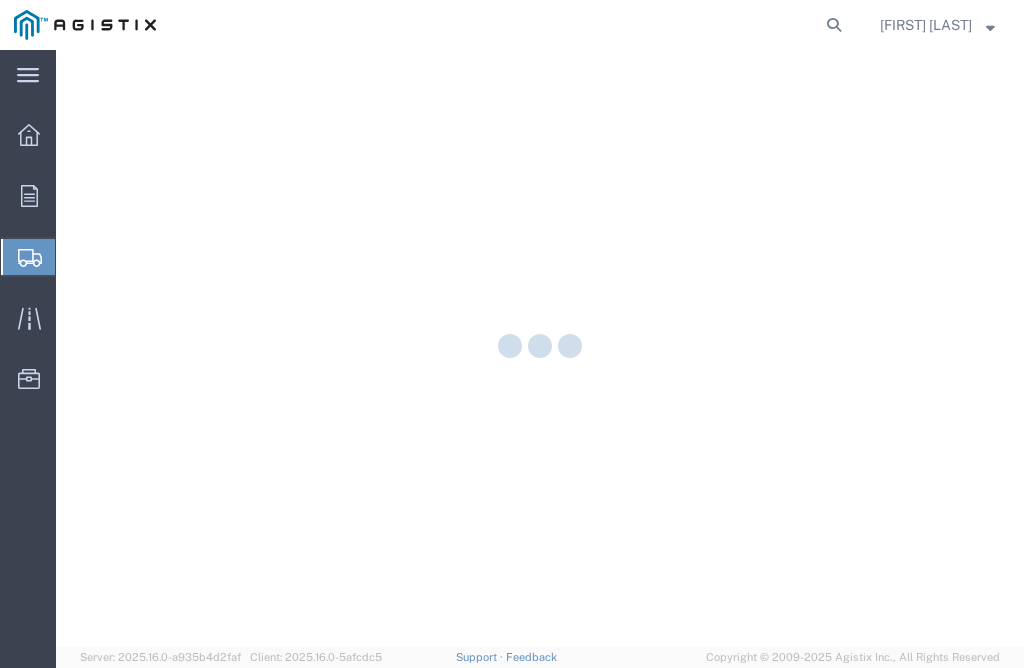 select on "CBOX" 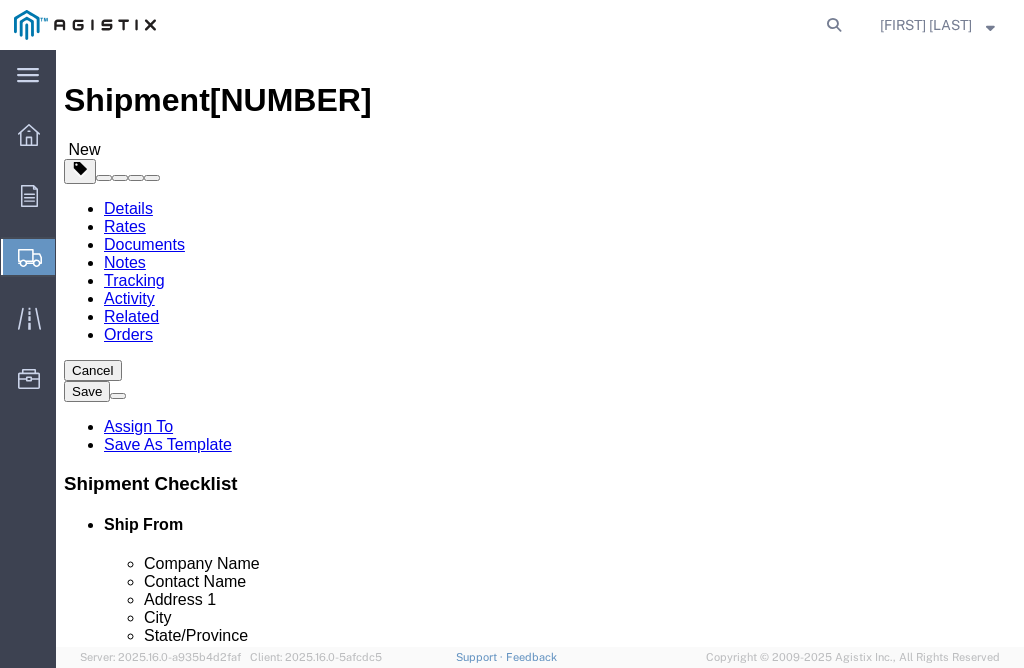 scroll, scrollTop: 0, scrollLeft: 0, axis: both 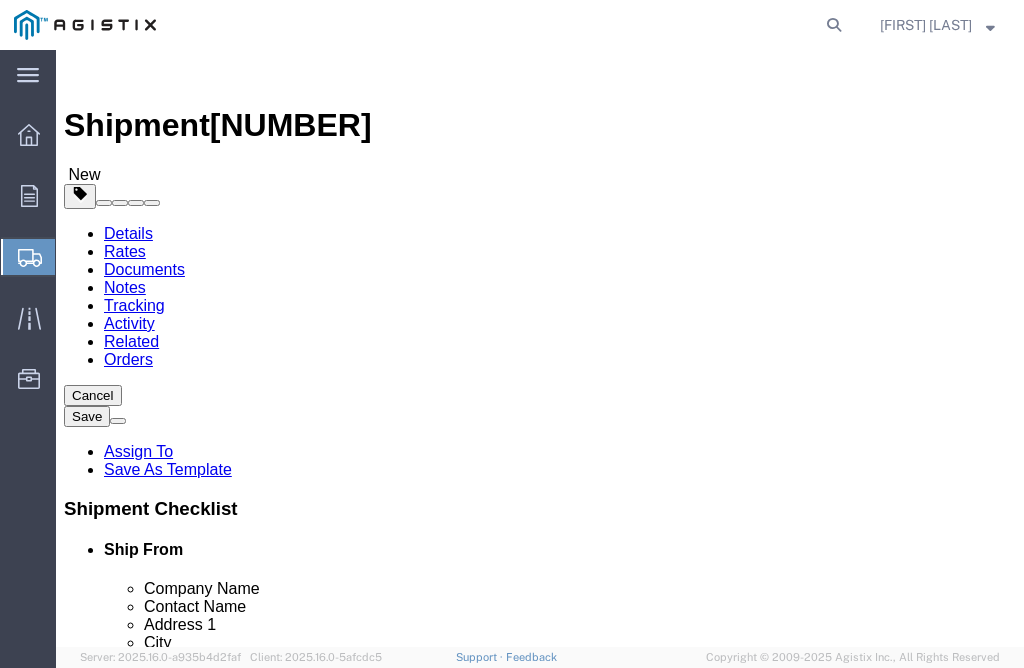 click on "1" 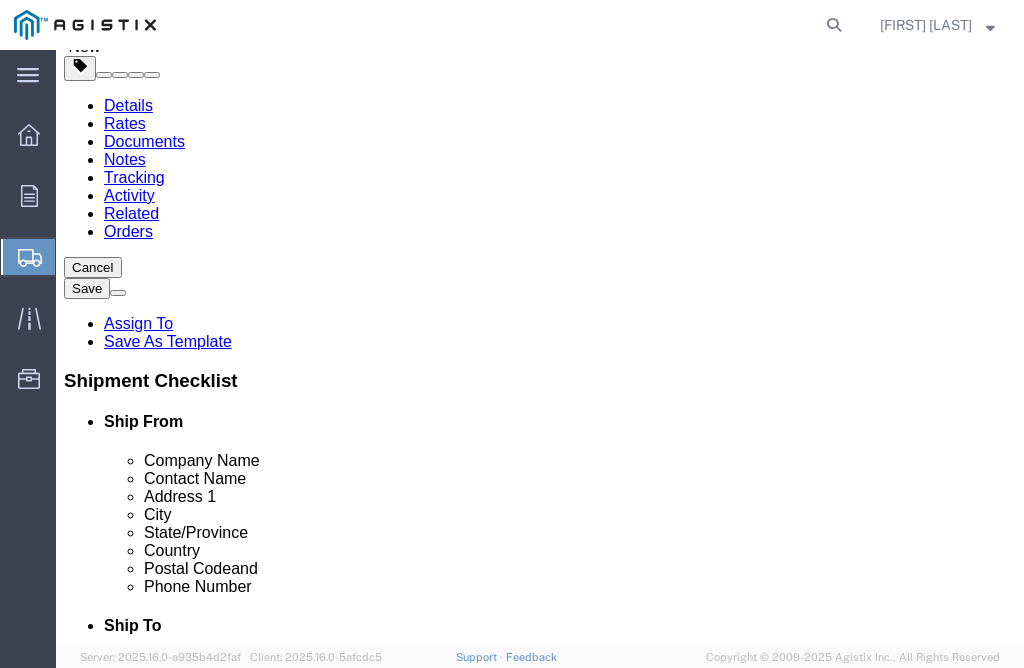 scroll, scrollTop: 200, scrollLeft: 0, axis: vertical 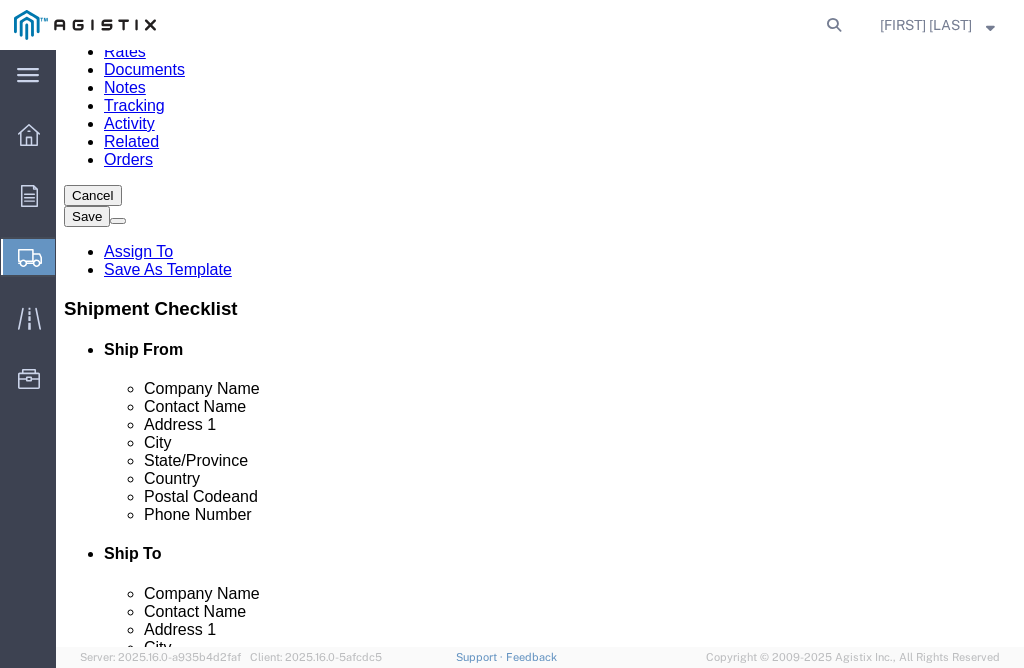 type on "3" 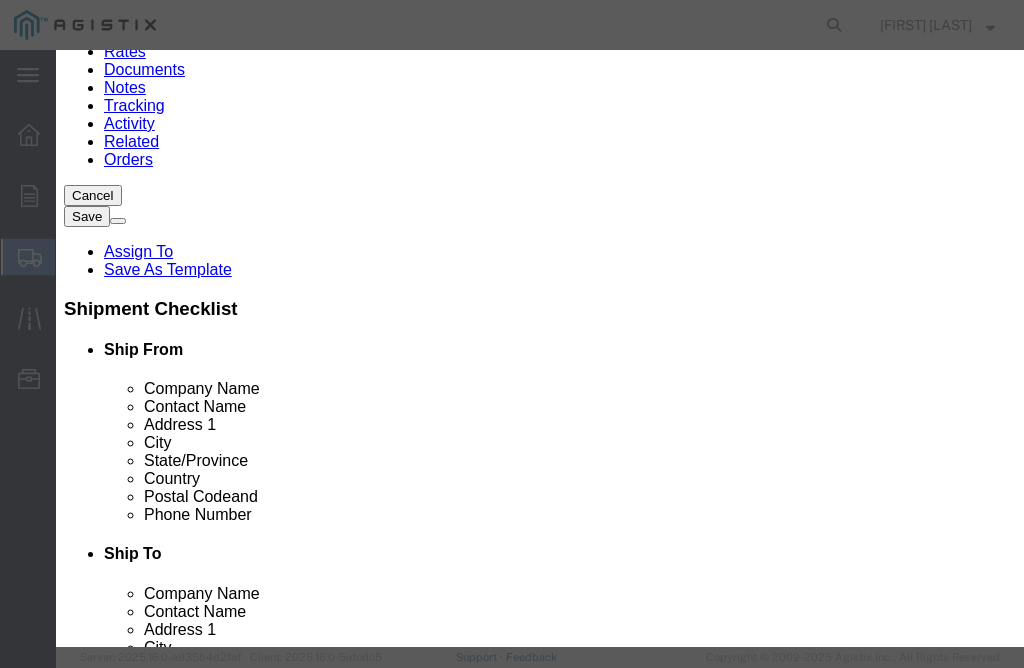 click 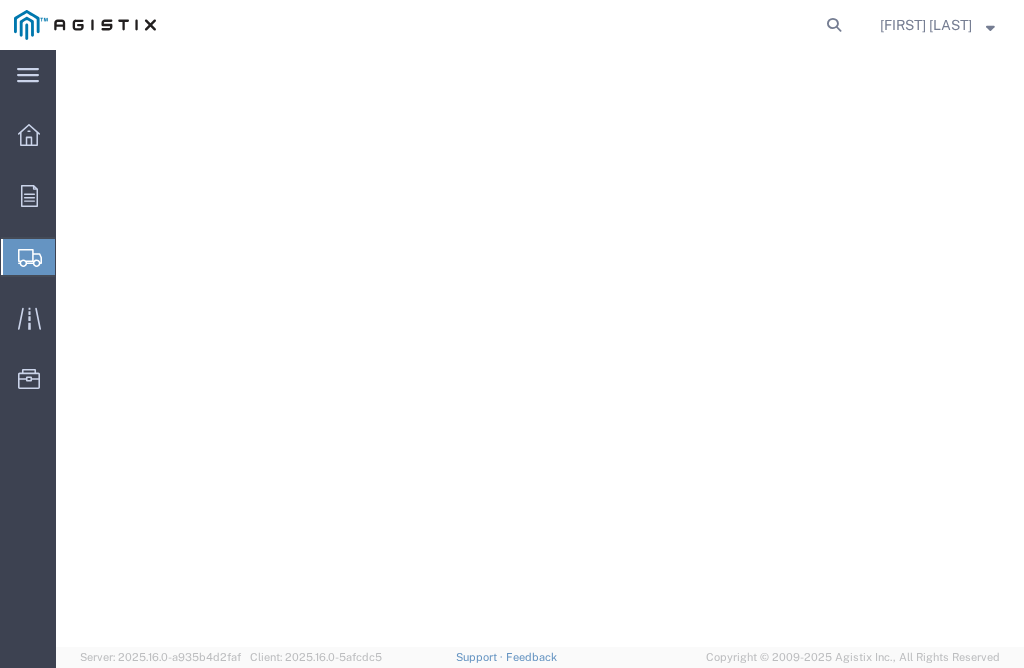 scroll, scrollTop: 2241, scrollLeft: 0, axis: vertical 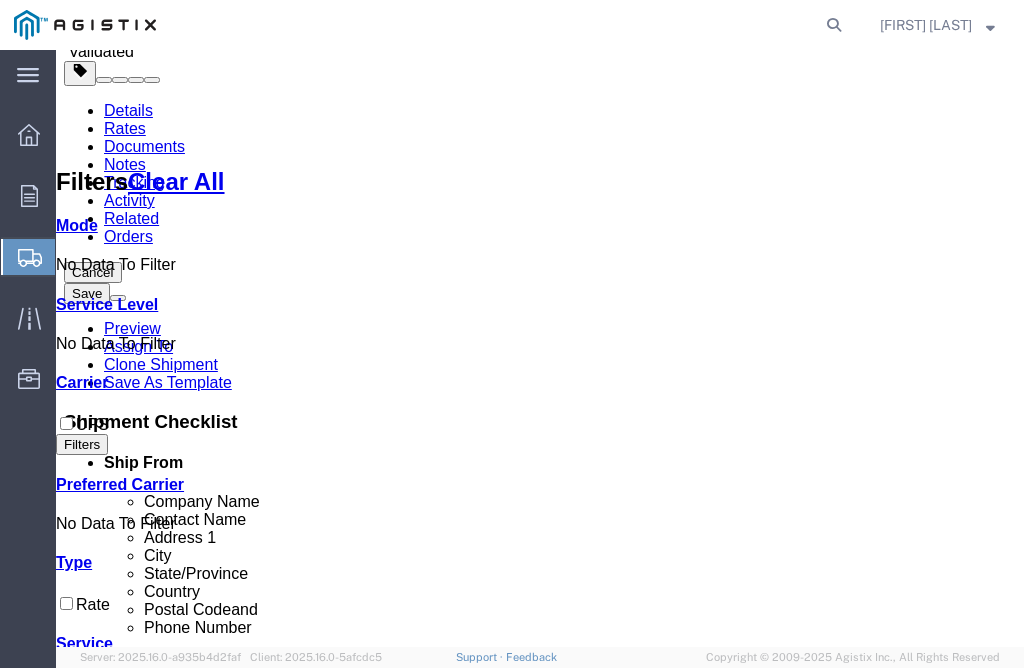 click on "Book" at bounding box center [543, 3708] 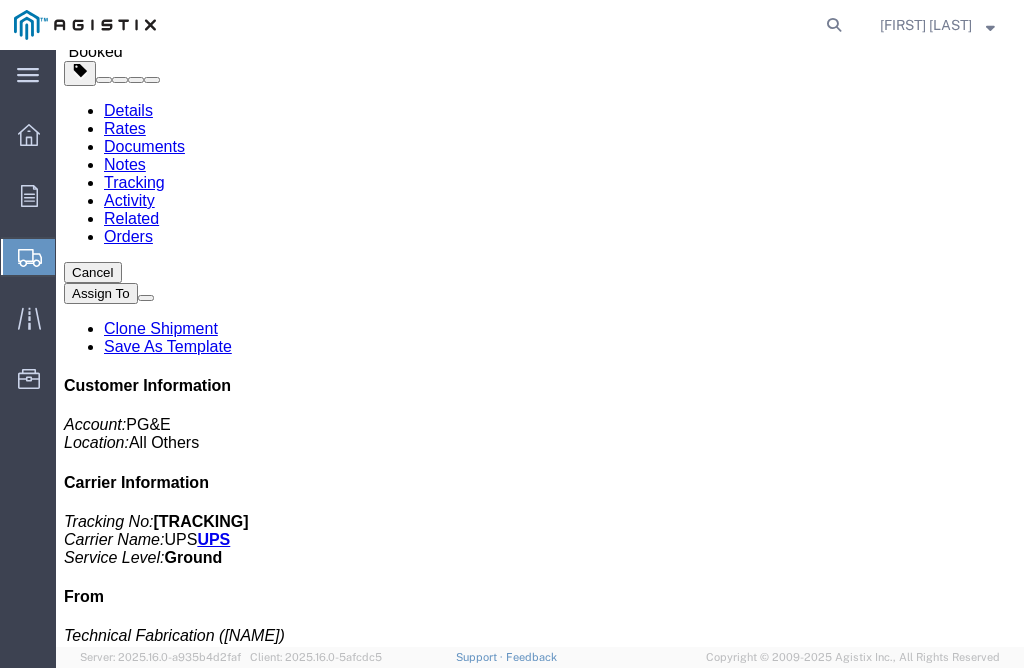 click on "Shipping Label Laser" at bounding box center (161, 1944) 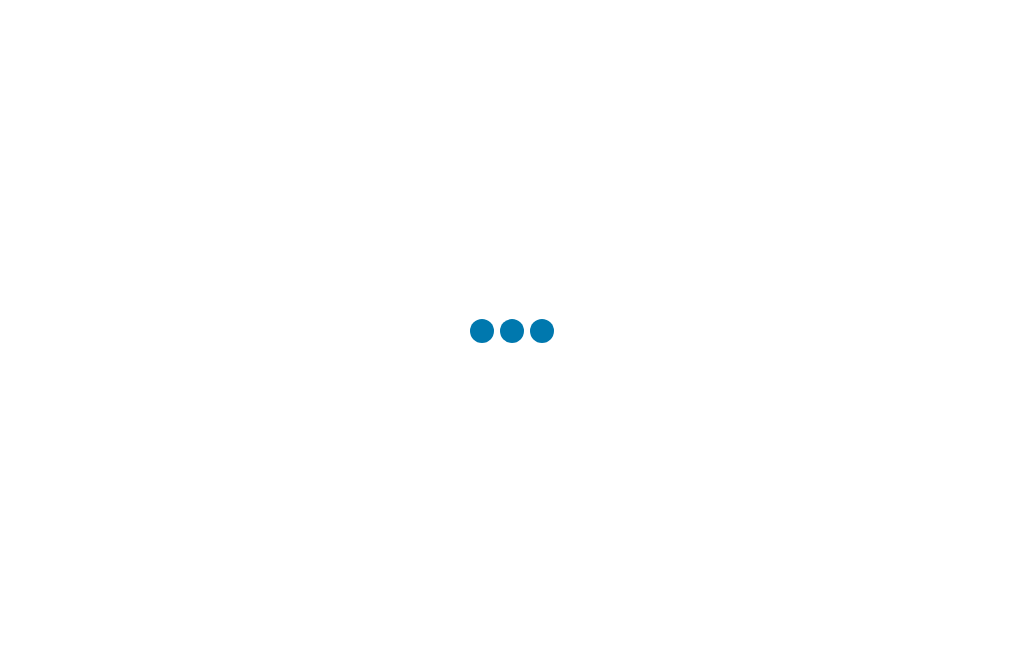 scroll, scrollTop: 0, scrollLeft: 0, axis: both 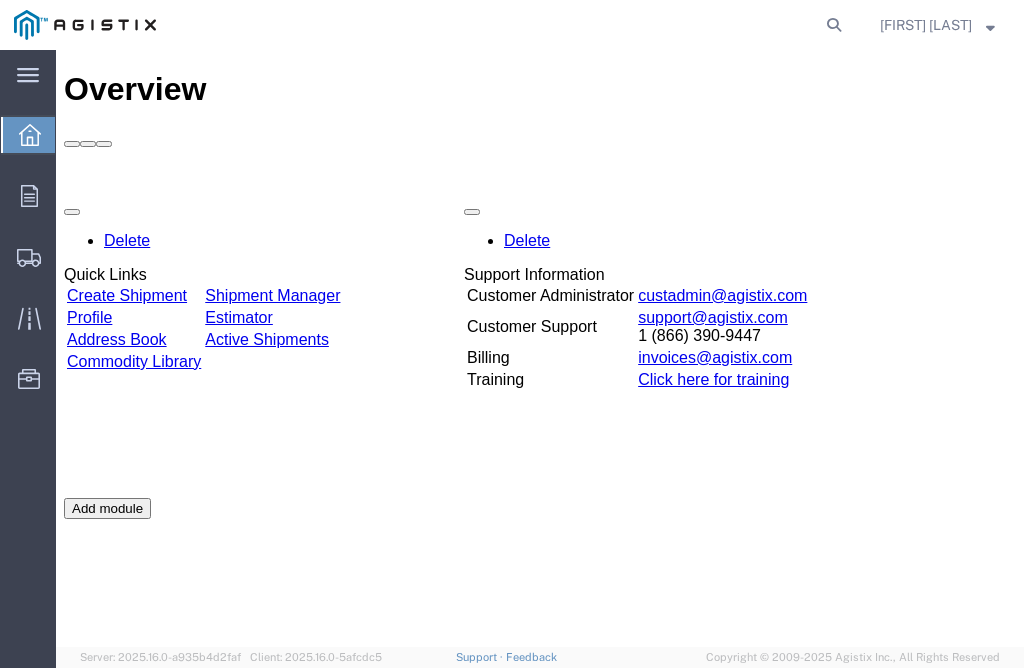 click on "Create Shipment" at bounding box center (127, 295) 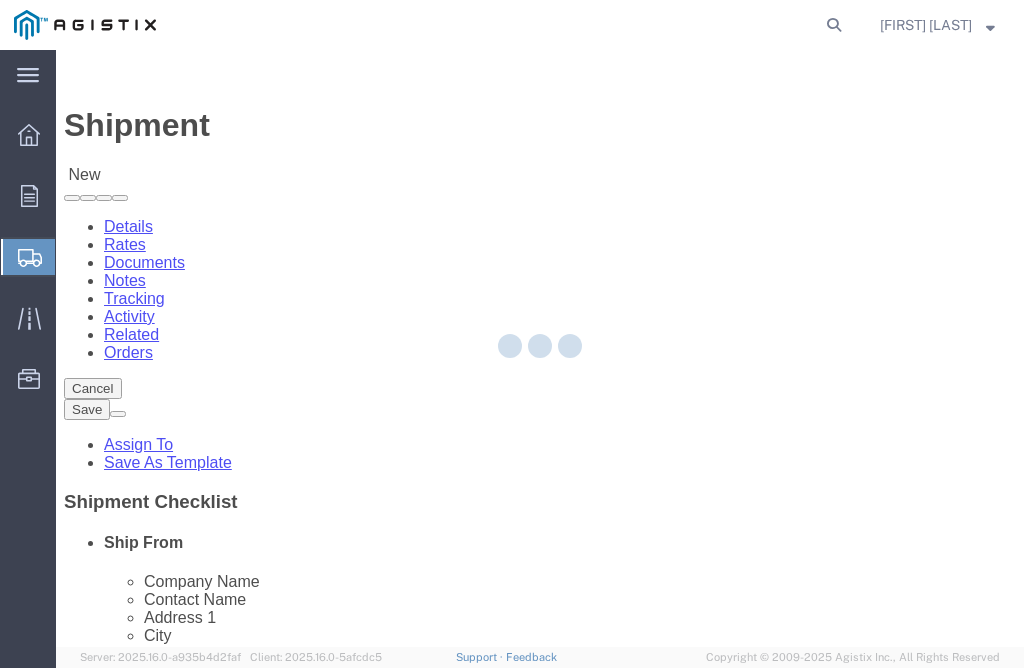 click 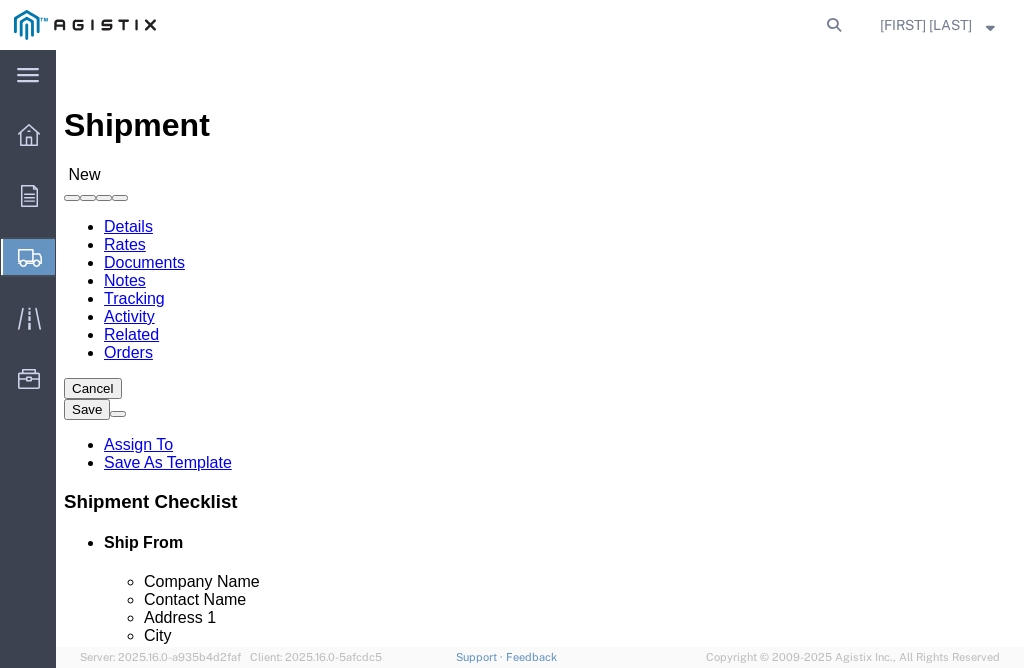 select 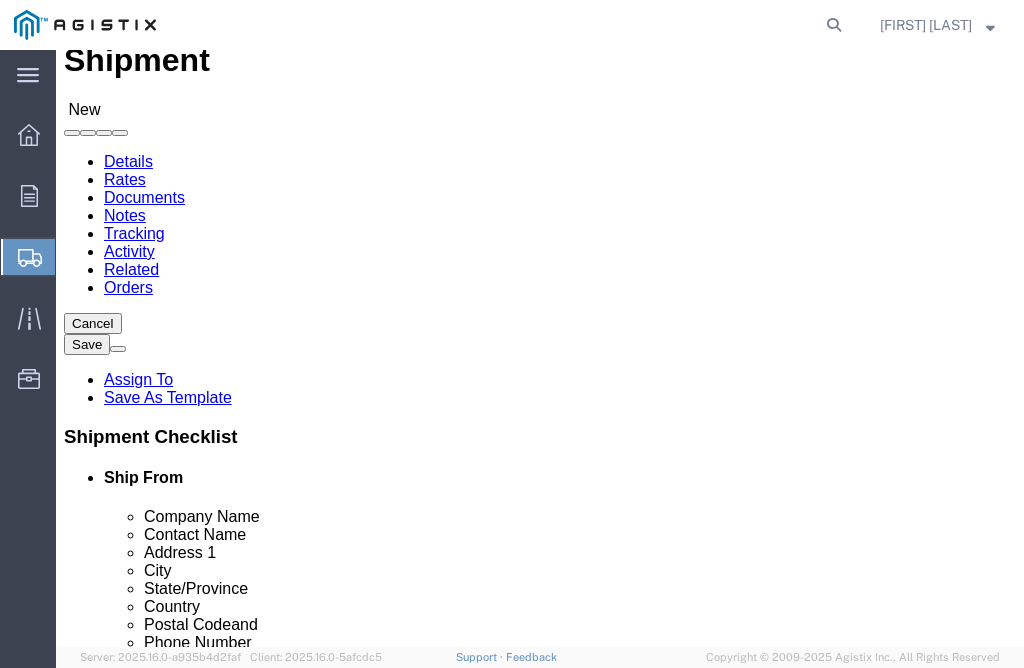 scroll, scrollTop: 100, scrollLeft: 0, axis: vertical 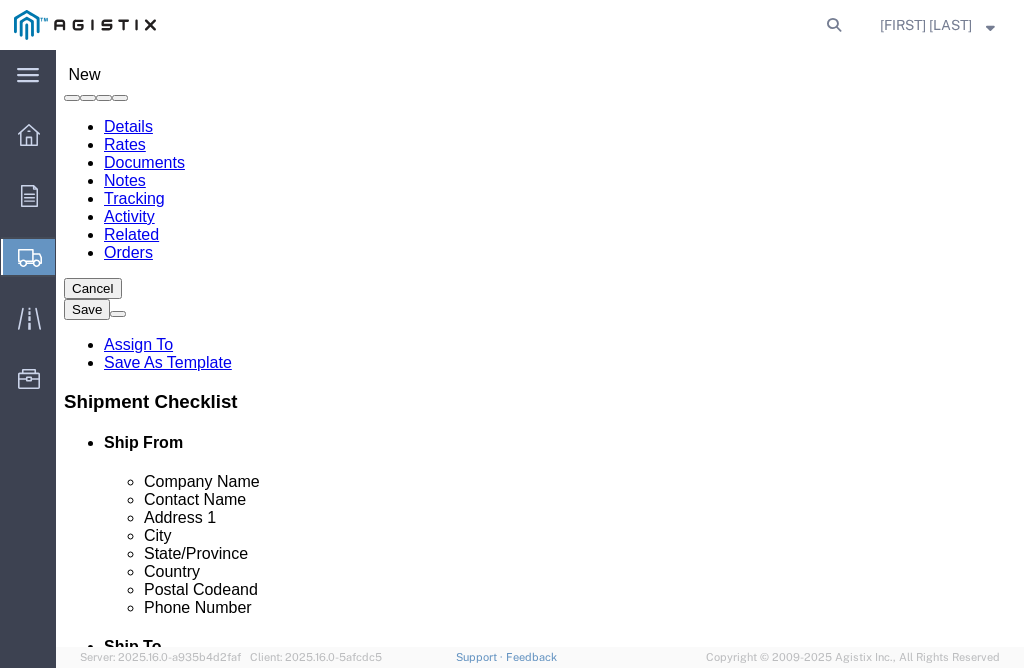 select on "MYPROFILE" 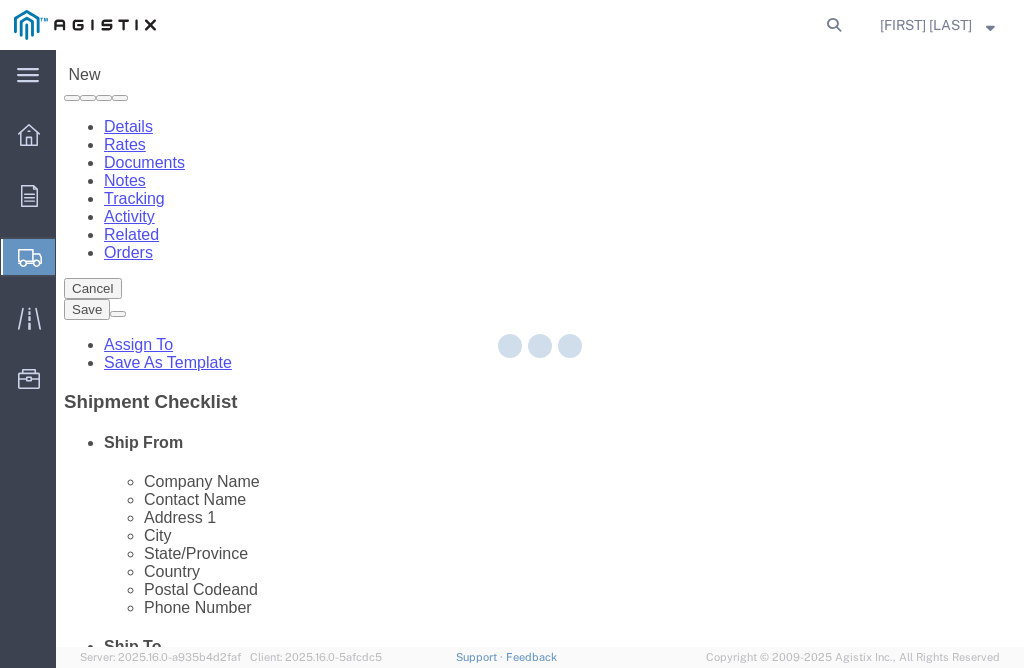 type on "Technical Fabrication" 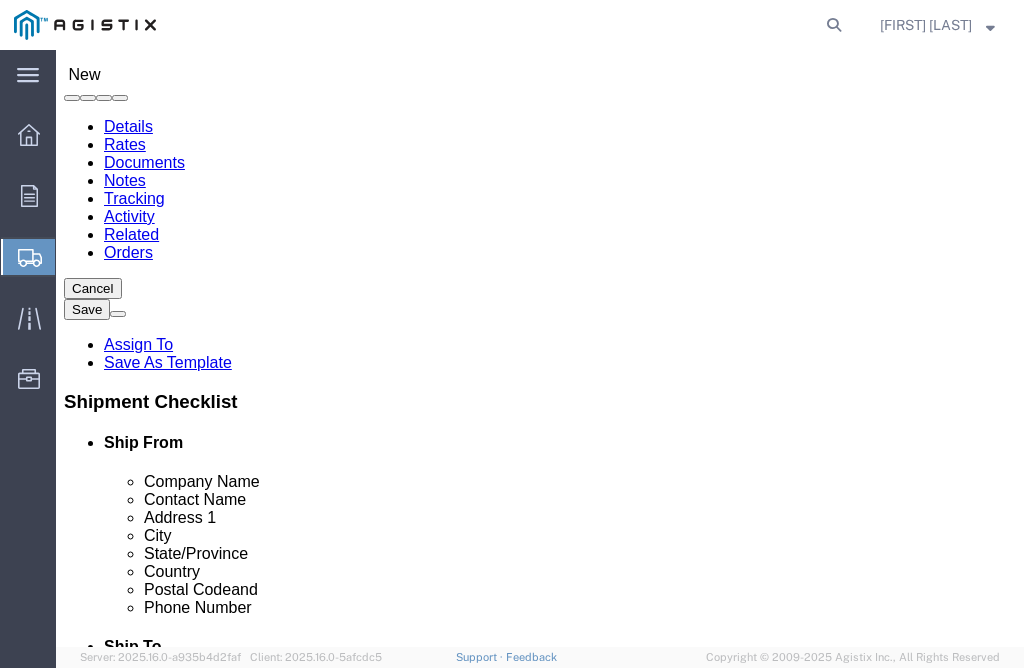 select on "CA" 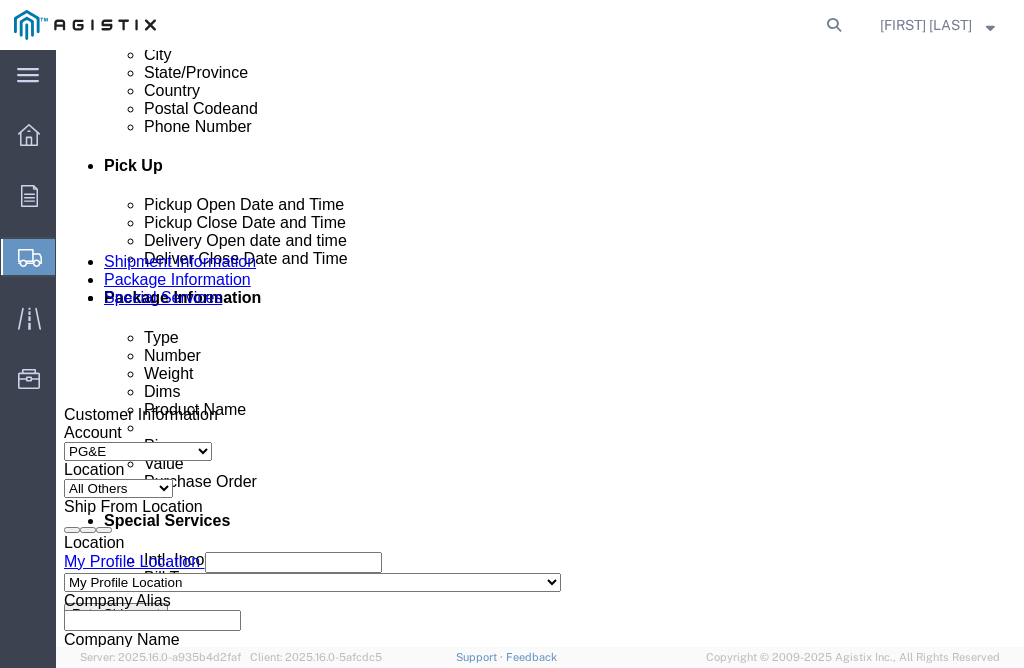 scroll, scrollTop: 900, scrollLeft: 0, axis: vertical 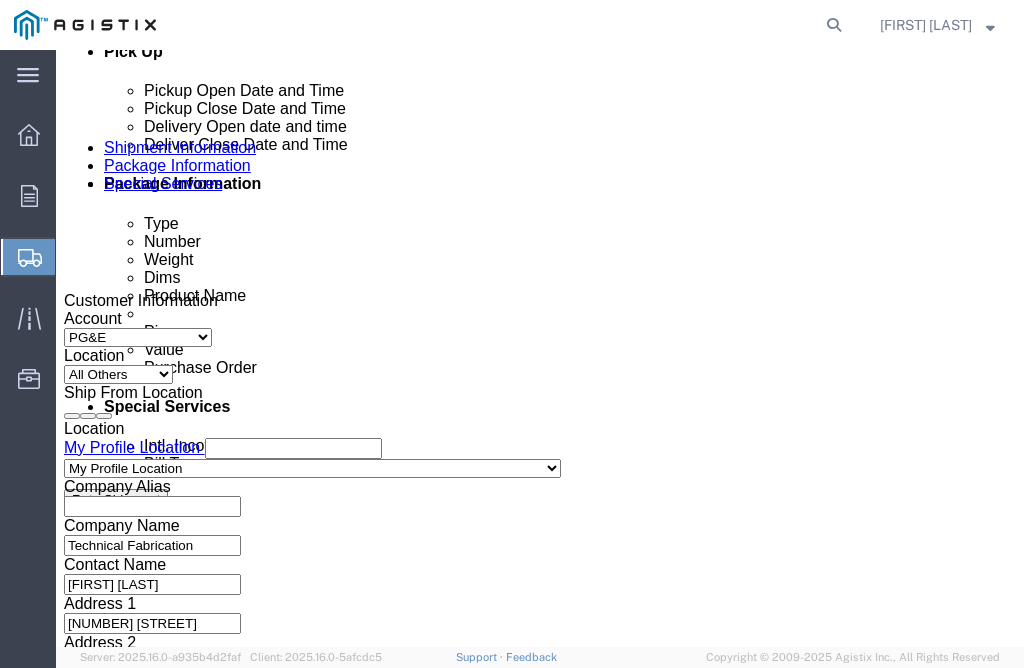 click 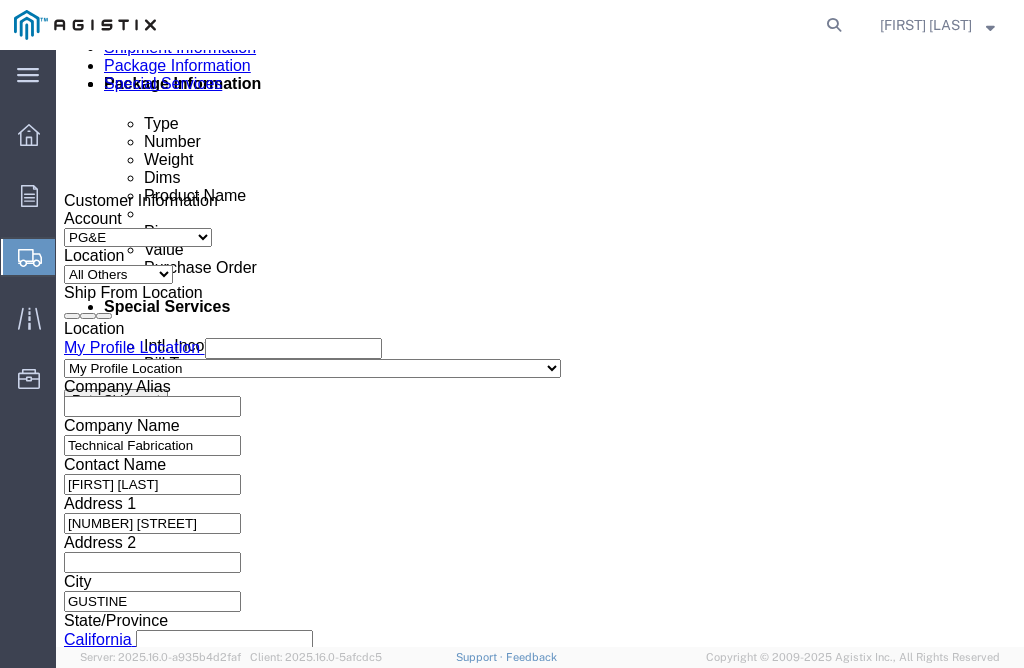 click on "[FIRST] [LAST] [SUFFIX]" 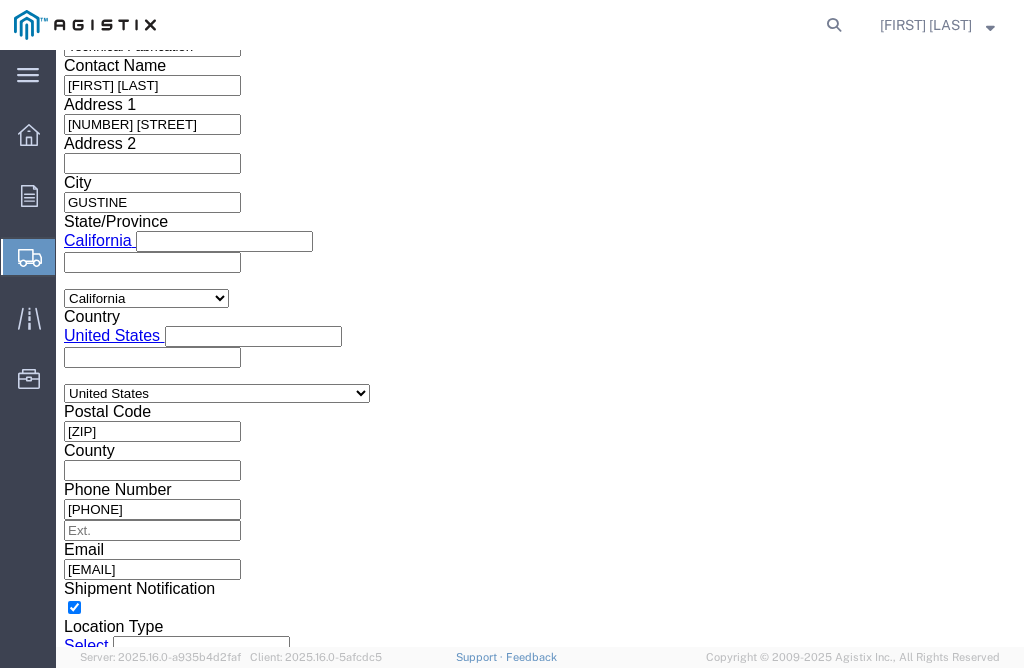 scroll, scrollTop: 1400, scrollLeft: 0, axis: vertical 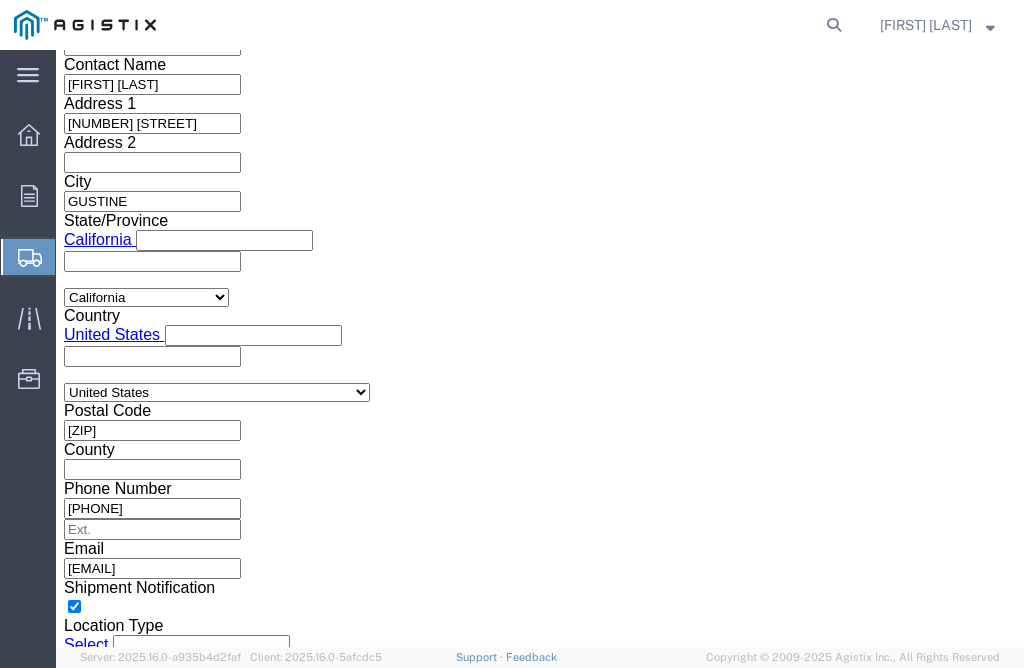 type on "RICHARD VASQUESZ II" 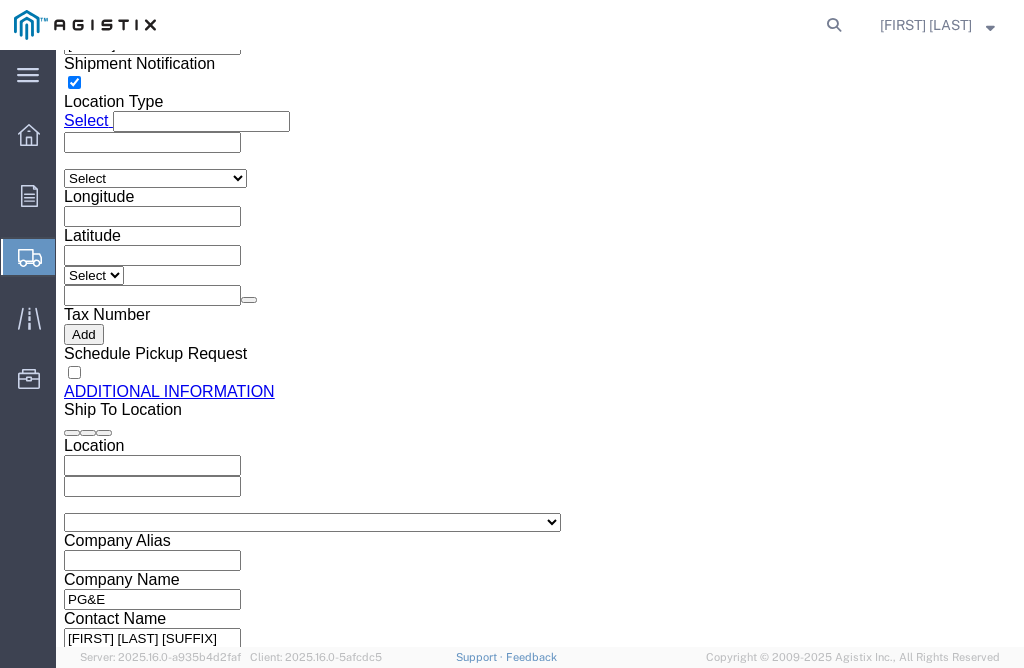 click on "Shipment Information Package Information Special Services Please fix the following errors Customer Information
Account
Select PG&E Technical Fabrication
Location
Select All Others Fremont DC Fresno DC Wheatland DC Ship From Location Location      My Profile Location     My Profile Location CARNATION RD - GUSTINE GUSTINE NEW FREEDOM (OBSOLETE) BURNEY SC - GC TRAILER (OBSOLETE) BURNEY SC - HYDRO TRAILER (OBSOLETE) OROVILLE SC - OFFICE TRAILER ATWATER SUBSTATION CAMPUS Alameda Office All Others Alpine Sub Alta - Drum-Spaulding (FERC 2310) and Alta PH Alta SC American Truck and Trailer Angels Camp / Motherlode SC Antioch CSO Antioch Gas Operations HQ Antioch Sub Arcata - Jane's Creek Substation Atlantic Sub Auberry SC - Hydro HQ - DWLG Auburn CSO Auburn Regional SC Auburn SC Auburn SC - Engineering Building Avenal PO Box 129 Bahia Substation - Benicia Bakersfield - 3551 Pegasus Dr Bakersfield CSO Bakersfield Office Bakersfield SC - Garage Bakersfield Sub Barton Sub Chico SC" 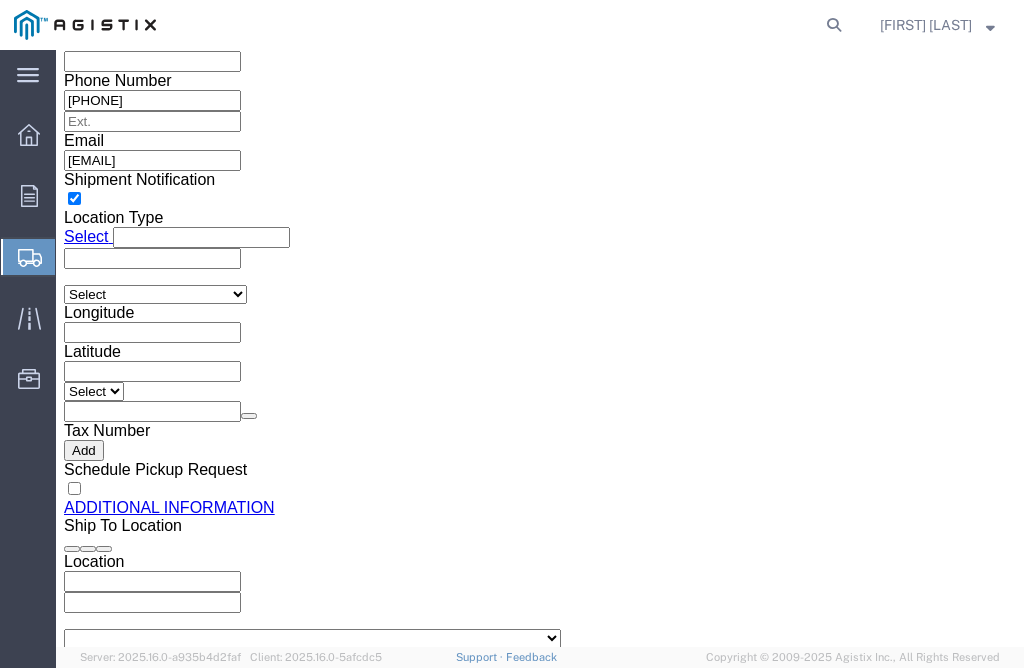 scroll, scrollTop: 1624, scrollLeft: 0, axis: vertical 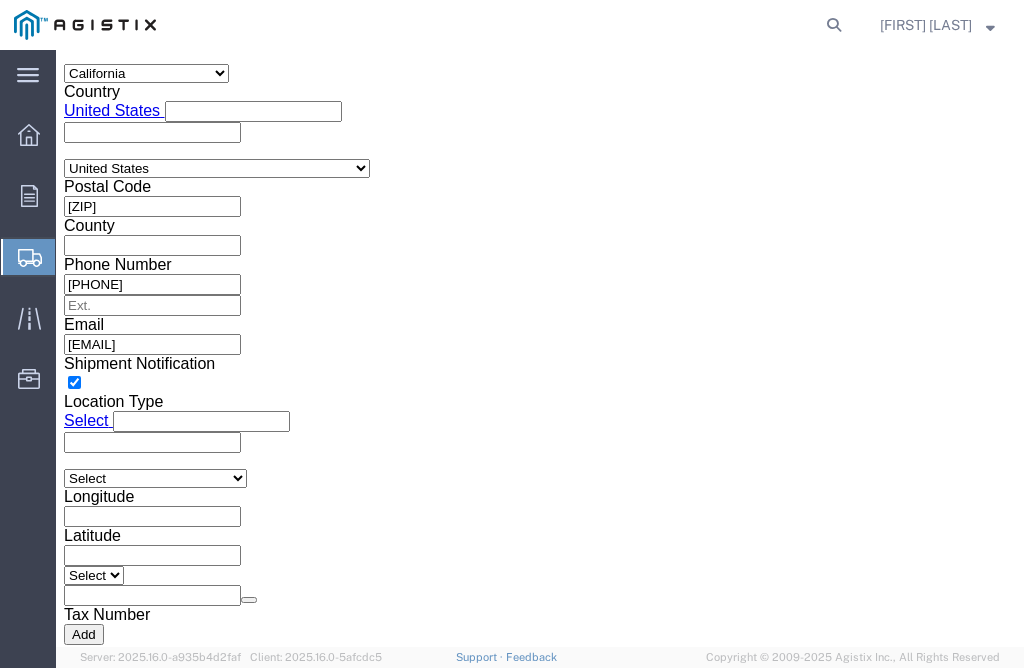 click on "Aug 04 2025 1:00 PM" 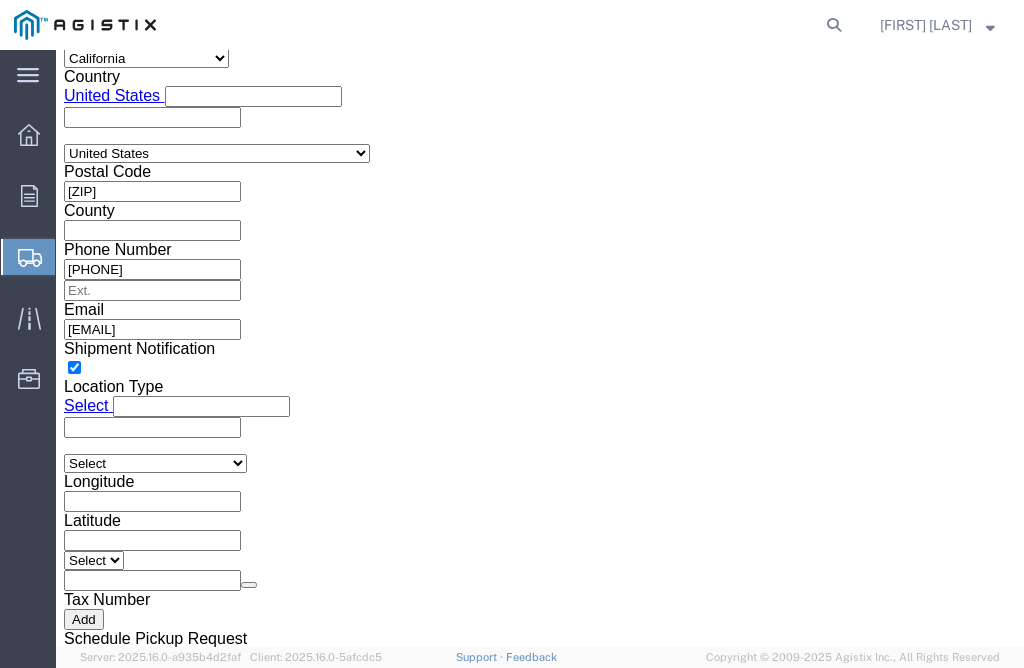 click on "Pickup Start Date Pickup Start Time Pickup Open Date and Time Aug 04 2025 1:00 PM Pickup Close Date Pickup Close Time
Pickup Close Date and Time
Aug 04 2025 2:00 PM" 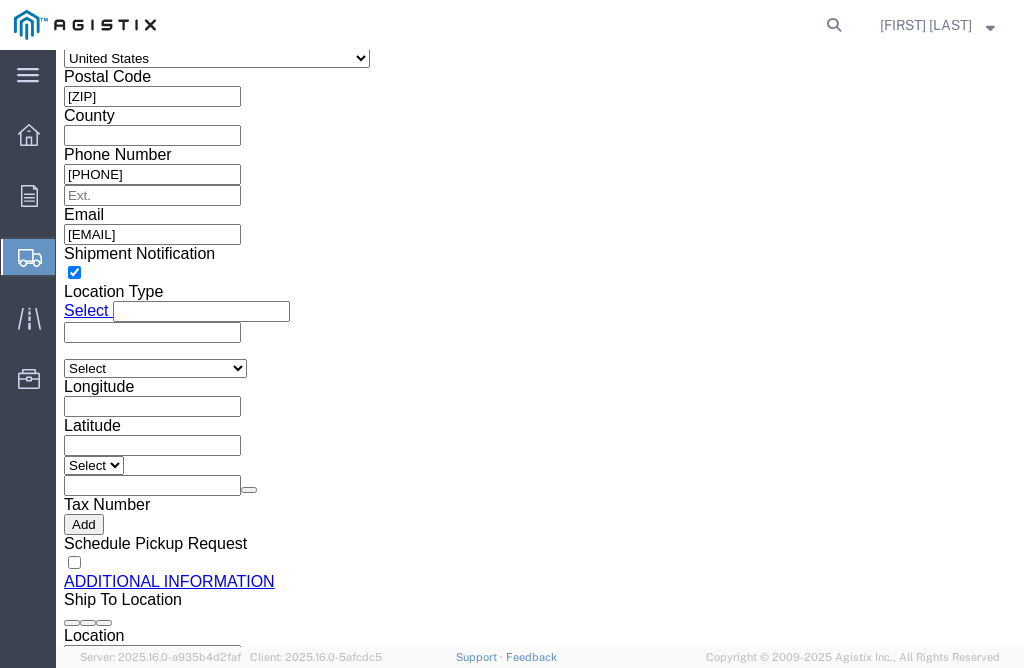scroll, scrollTop: 1739, scrollLeft: 0, axis: vertical 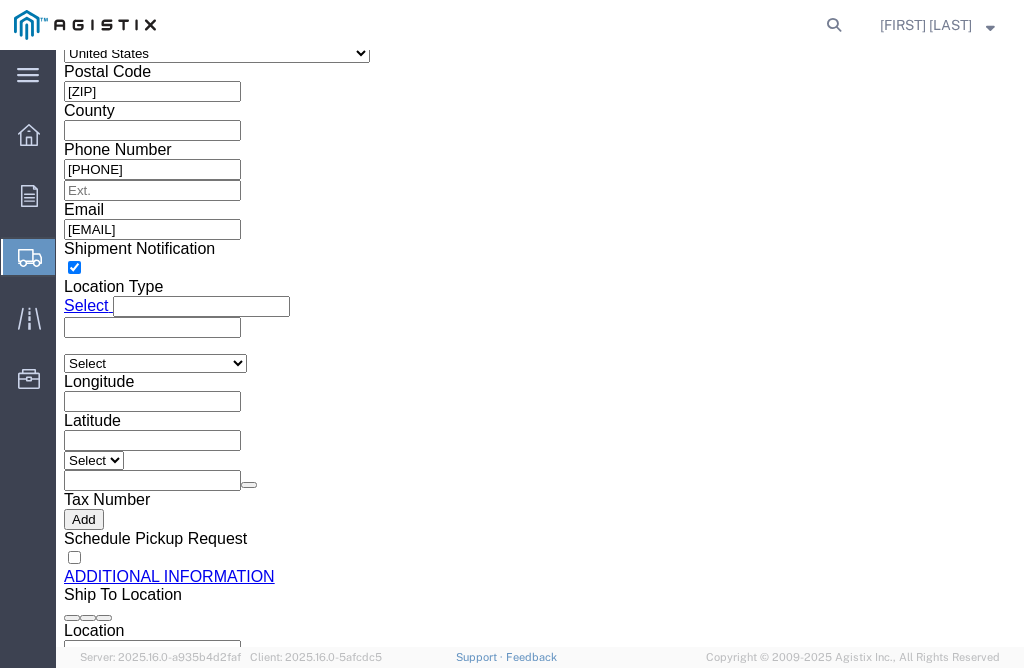 click on "1:00 PM" 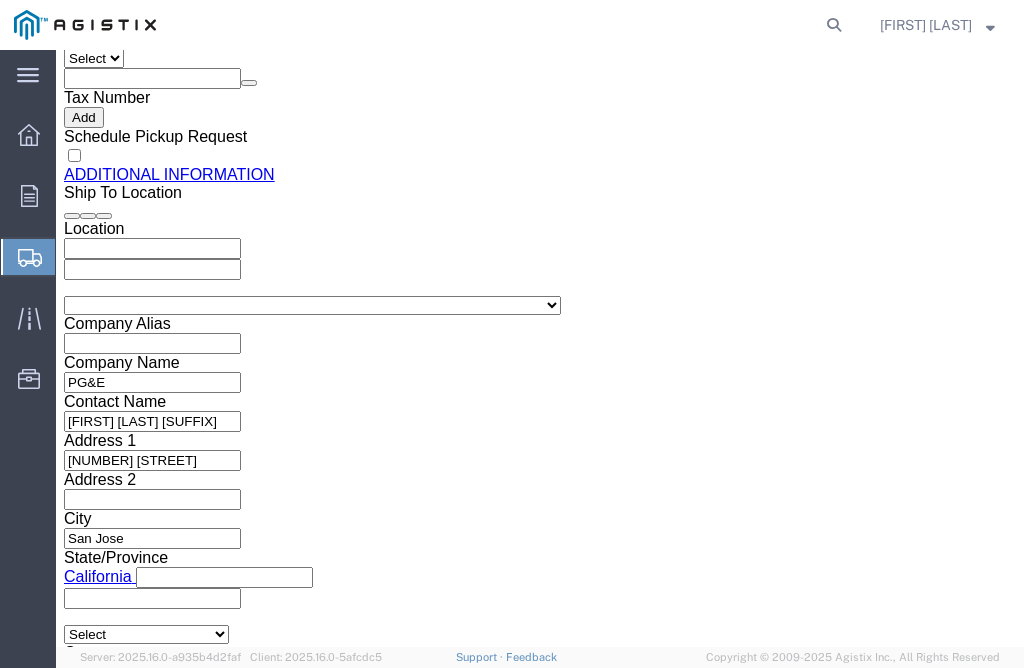click on "4:00 PM" 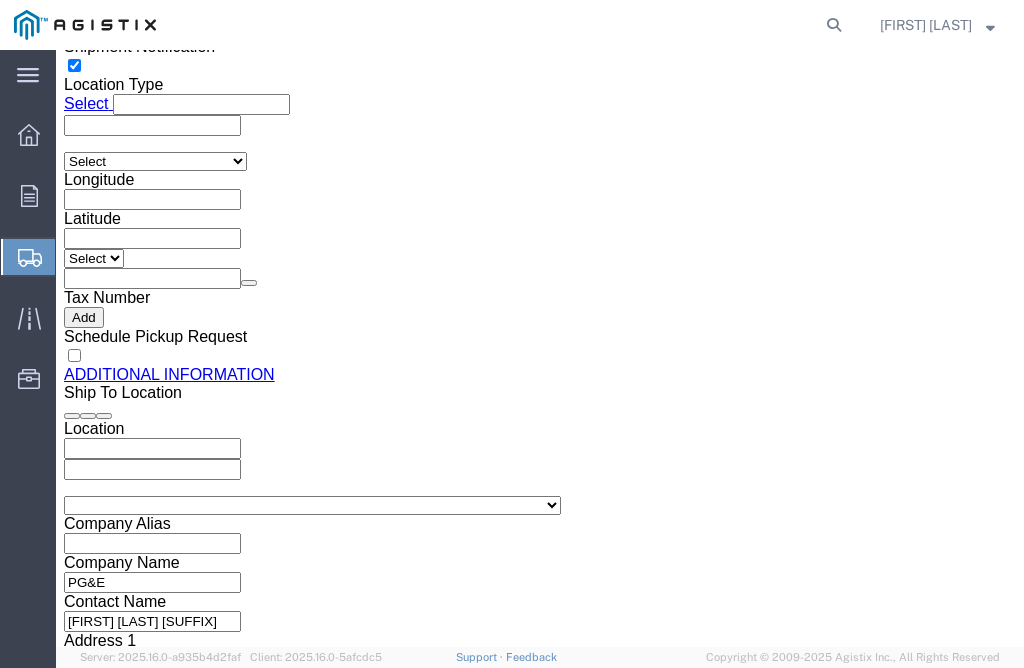 click 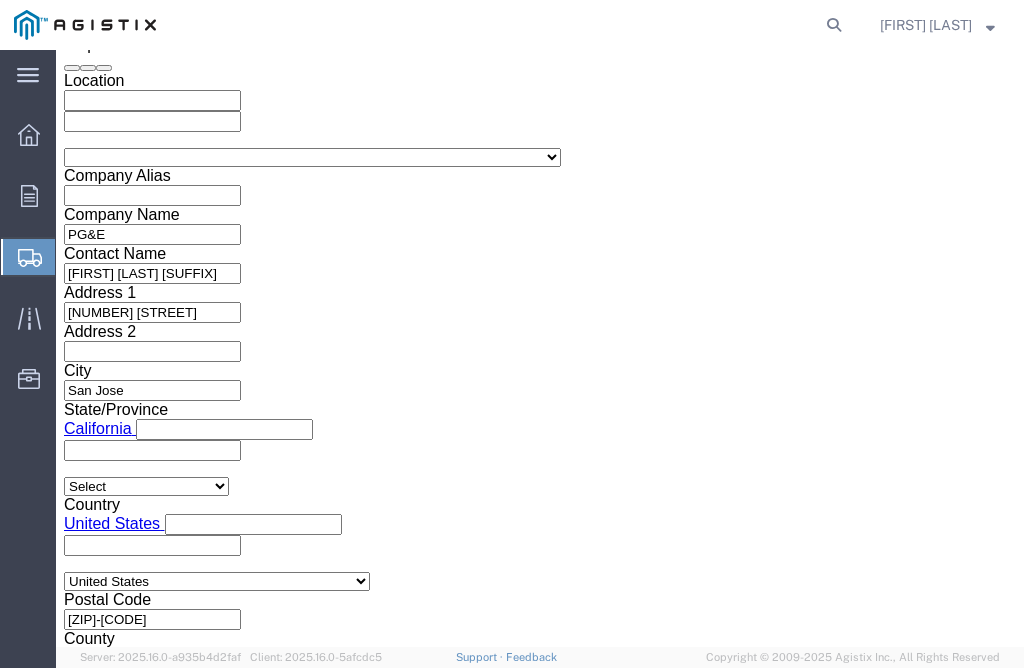 type on "[FIRST] [LAST] [SUFFIX]" 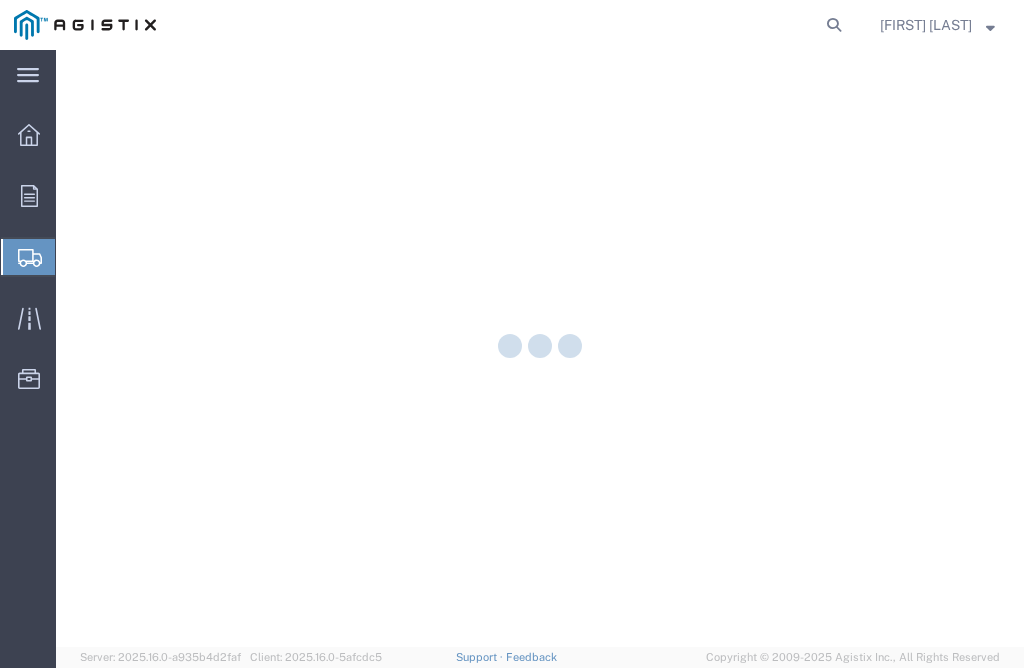 select on "CBOX" 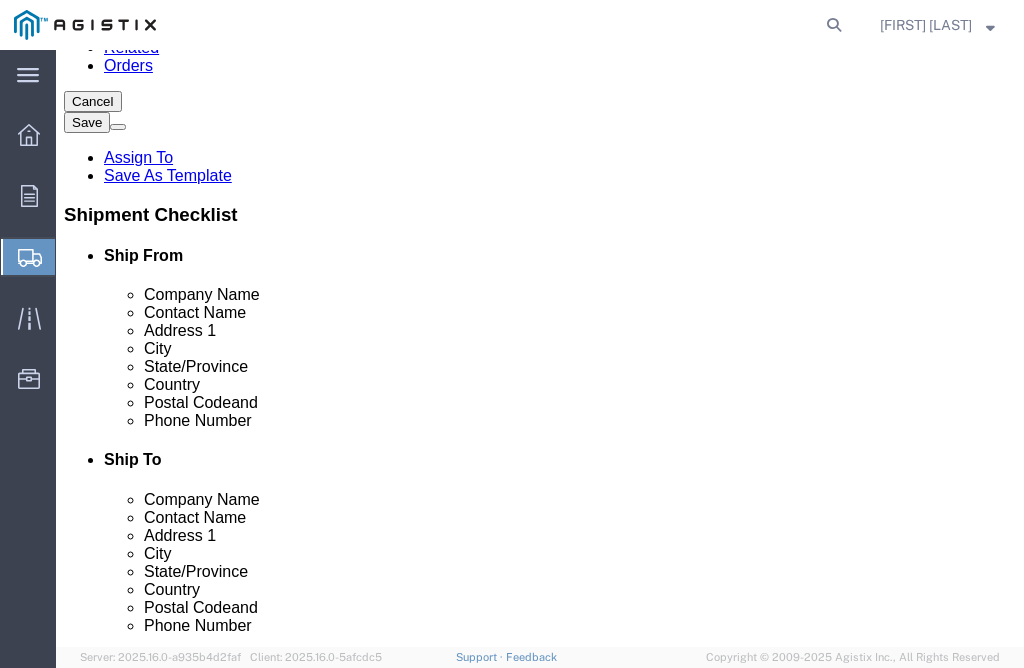 scroll, scrollTop: 300, scrollLeft: 0, axis: vertical 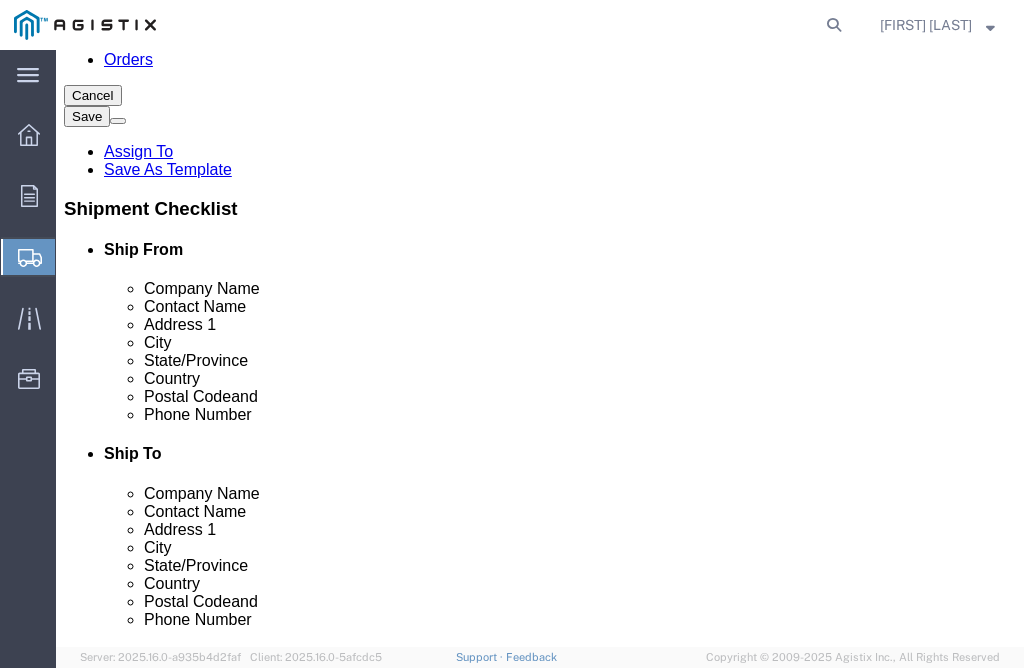 click 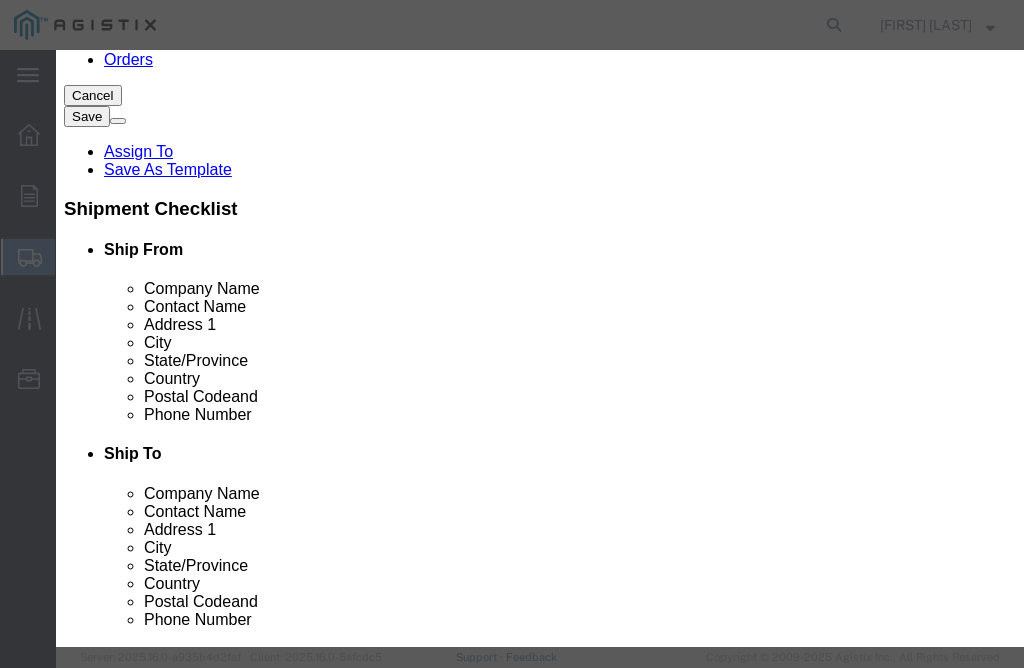 drag, startPoint x: 517, startPoint y: 207, endPoint x: 461, endPoint y: 157, distance: 75.073296 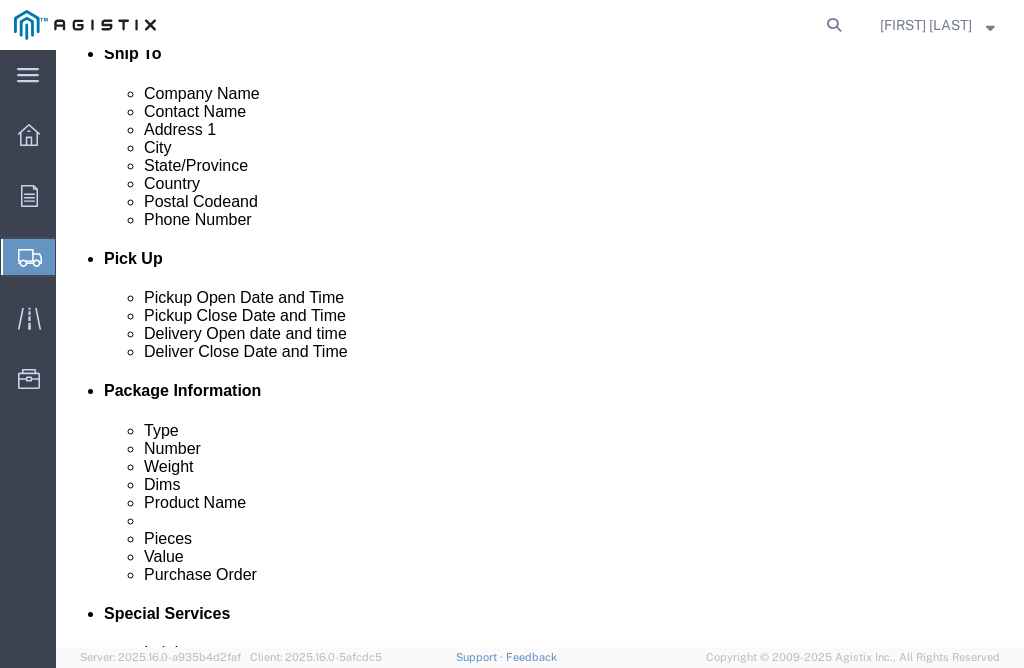 scroll, scrollTop: 1100, scrollLeft: 0, axis: vertical 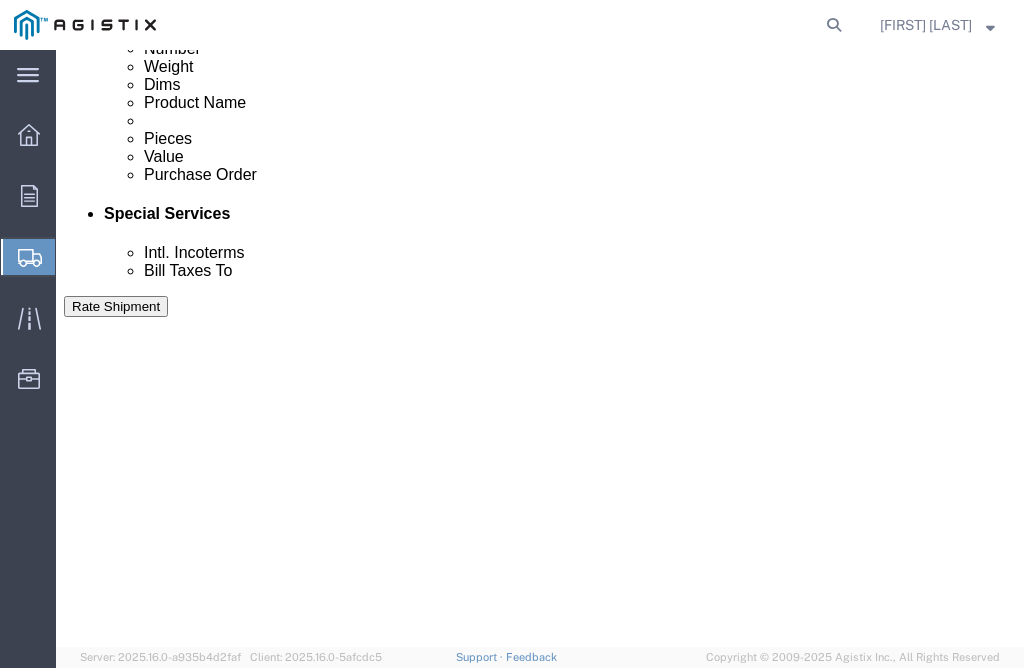 click on "Previous" 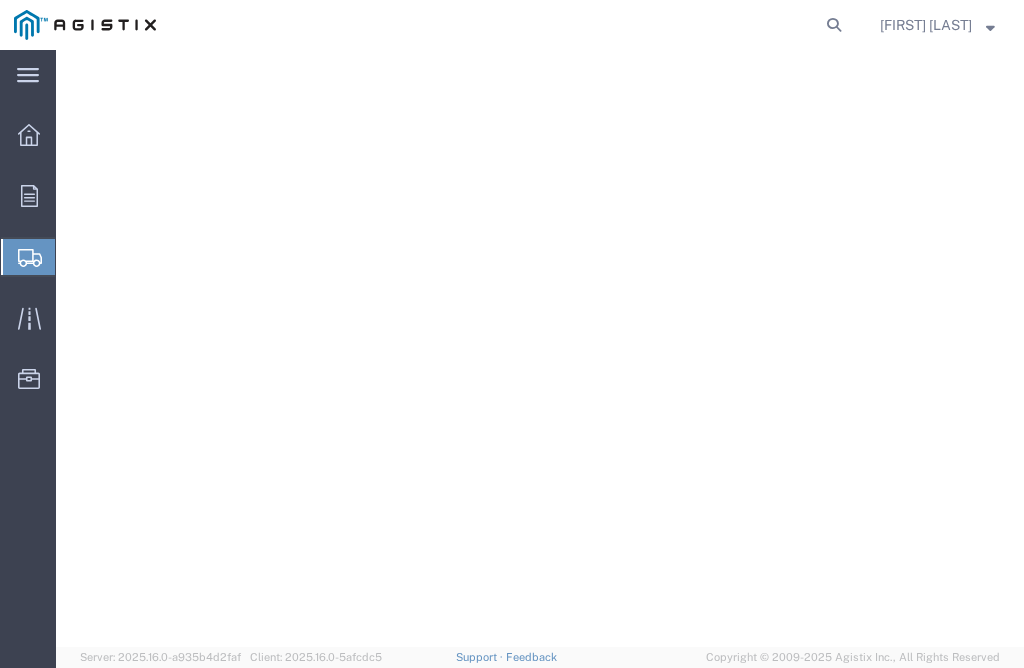 scroll, scrollTop: 2289, scrollLeft: 0, axis: vertical 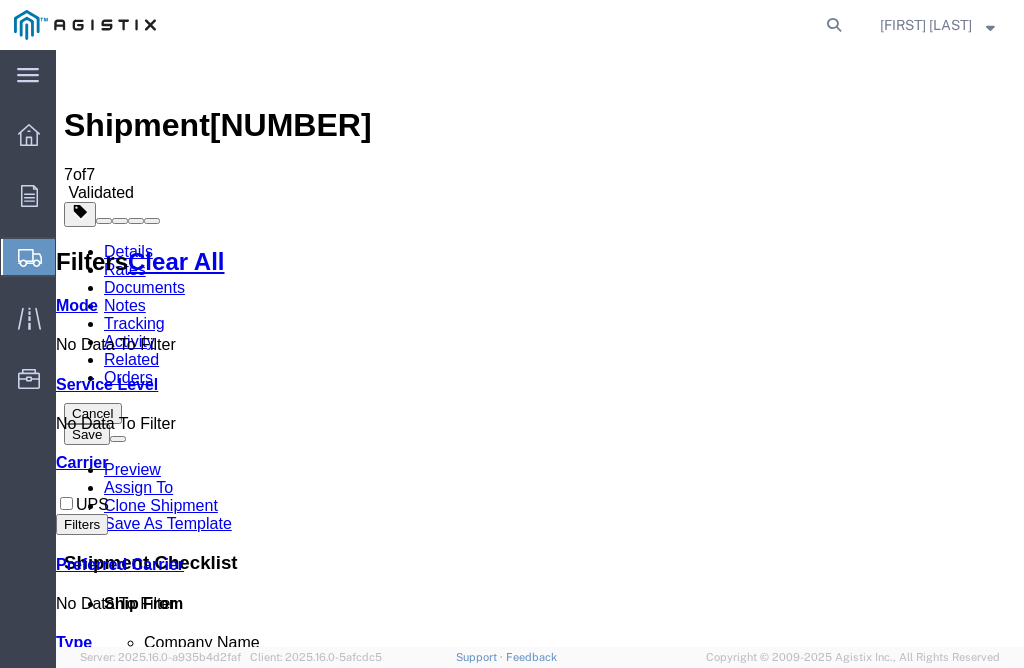 click on "Book" at bounding box center (543, 3897) 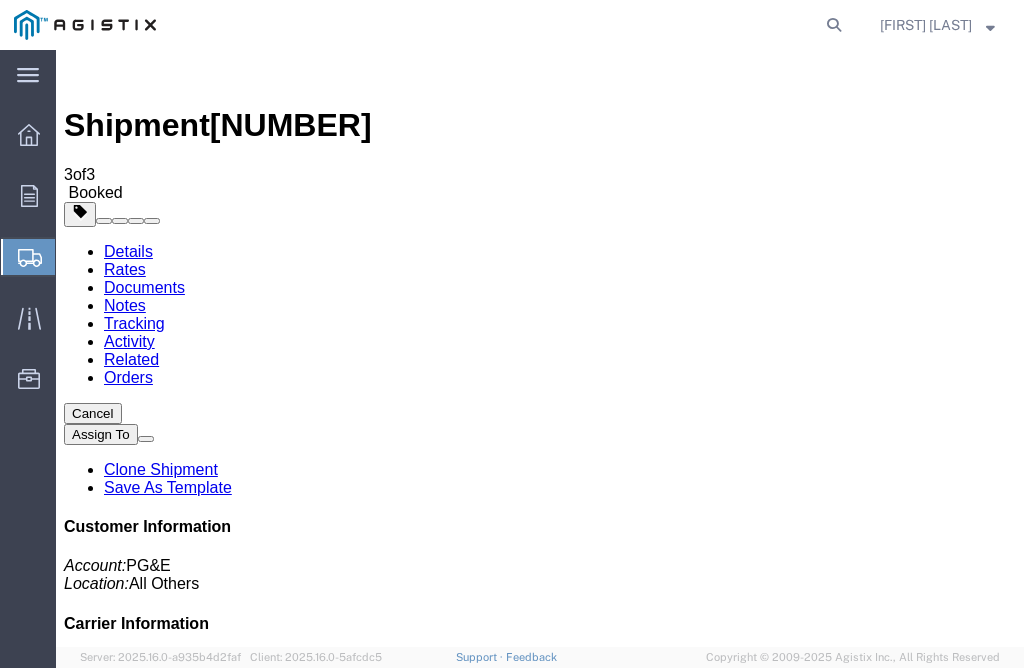 click on "Shipping Label Laser" at bounding box center (155, 1827) 